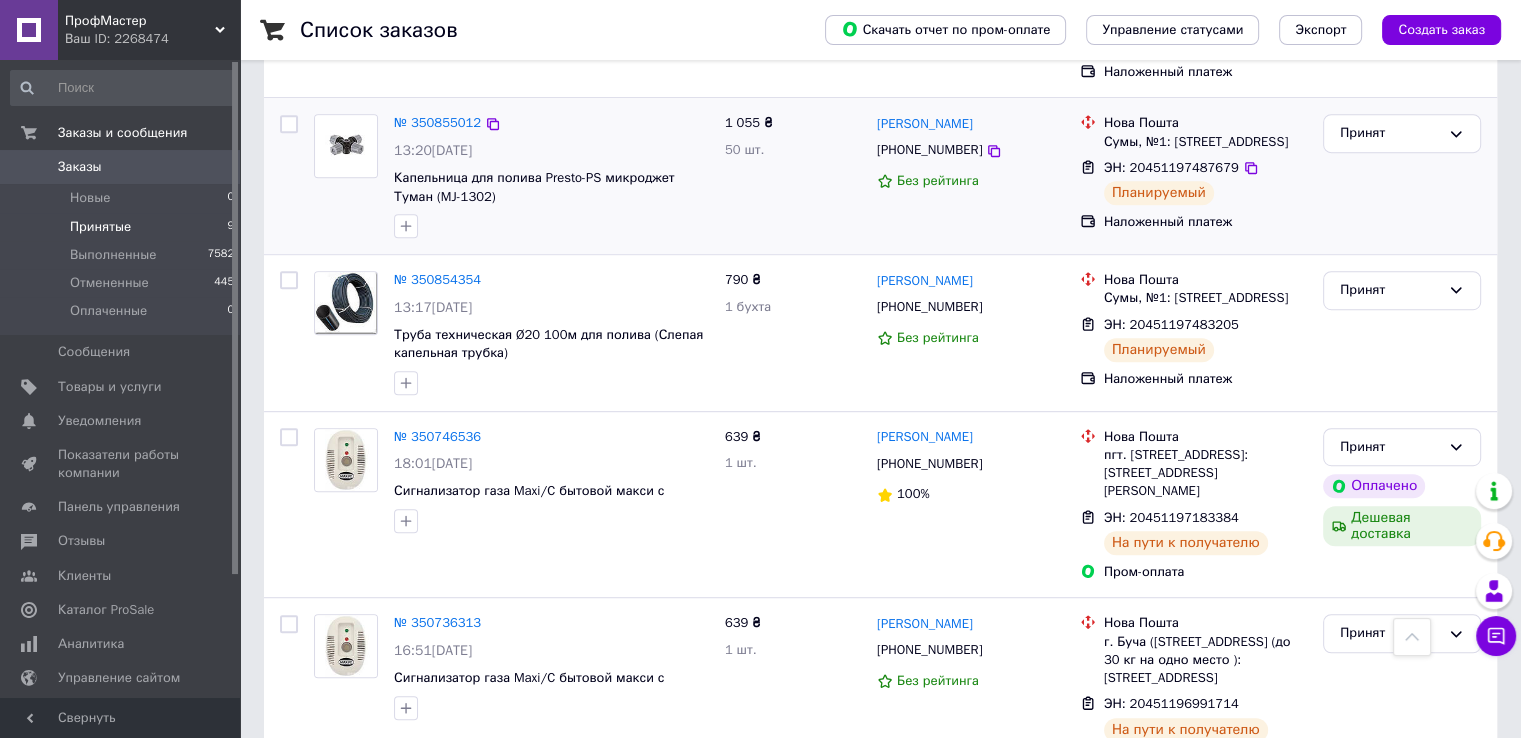 scroll, scrollTop: 1100, scrollLeft: 0, axis: vertical 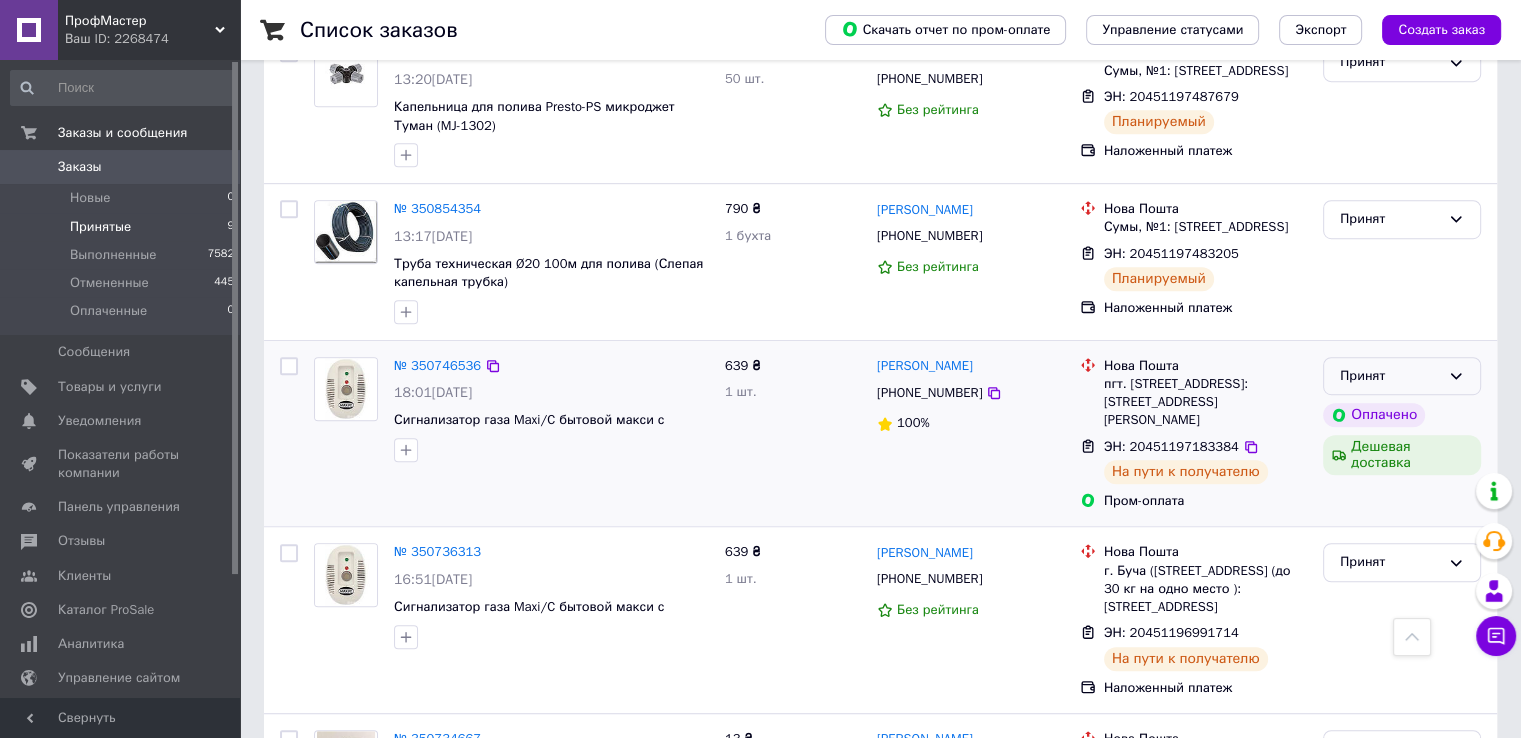 click on "Принят" at bounding box center (1390, 376) 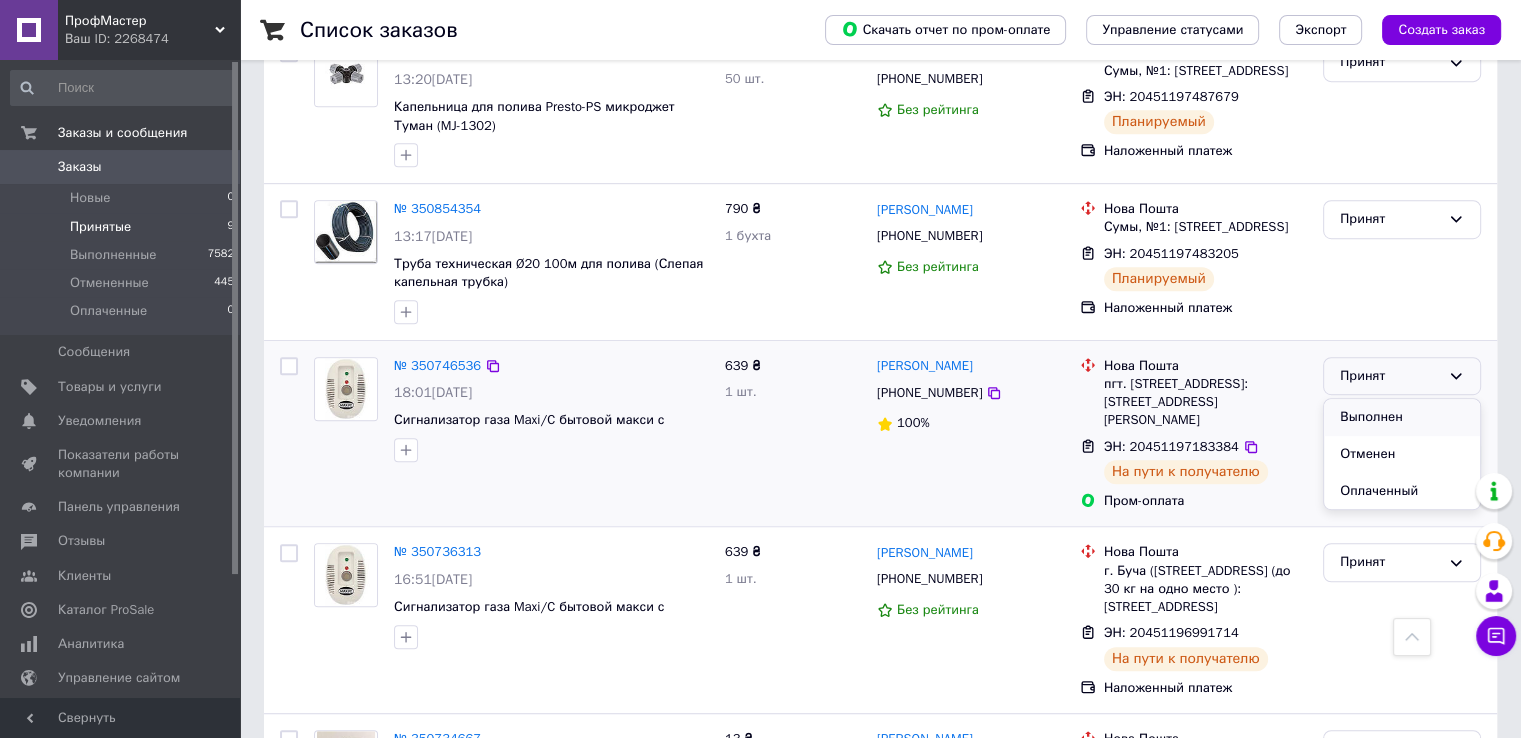 click on "Выполнен" at bounding box center [1402, 417] 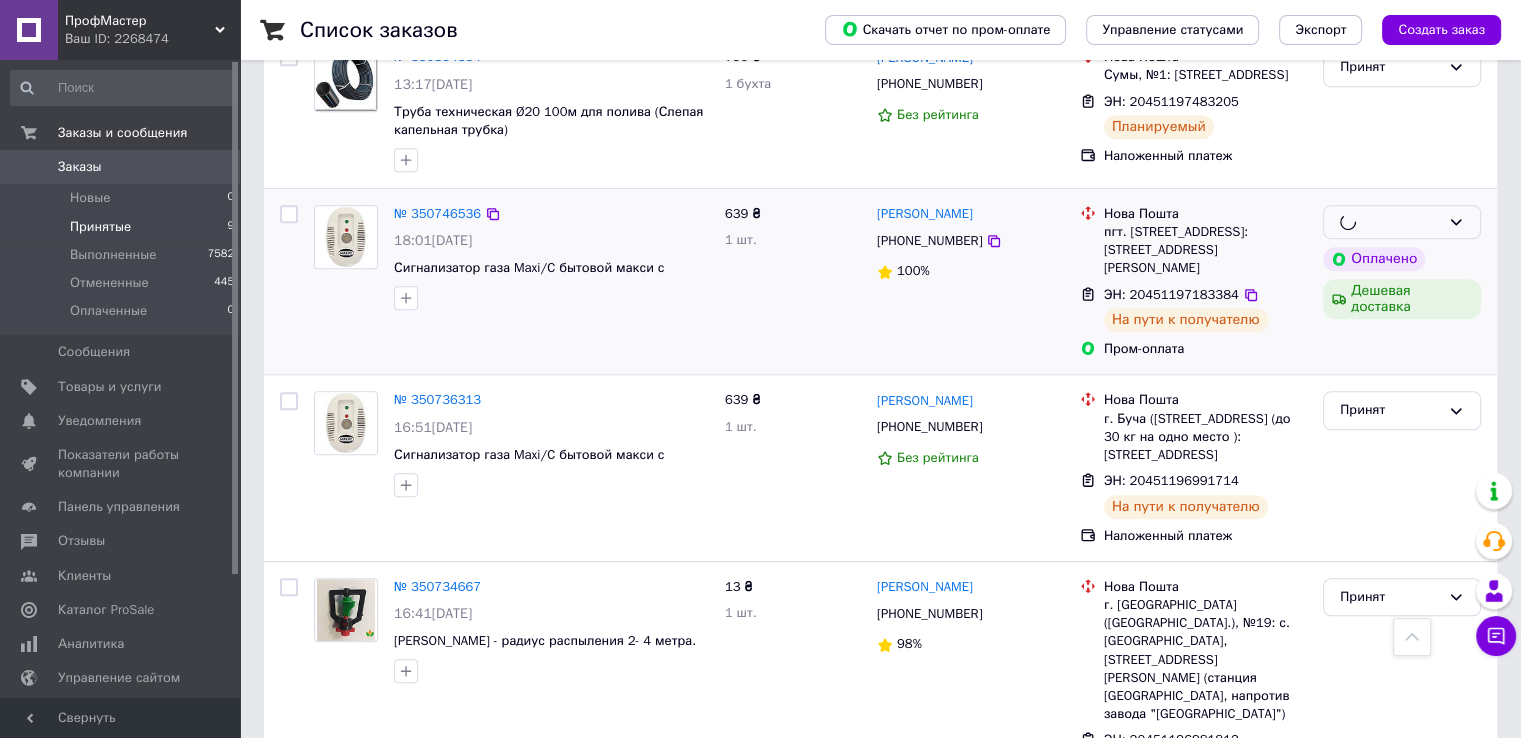 scroll, scrollTop: 1265, scrollLeft: 0, axis: vertical 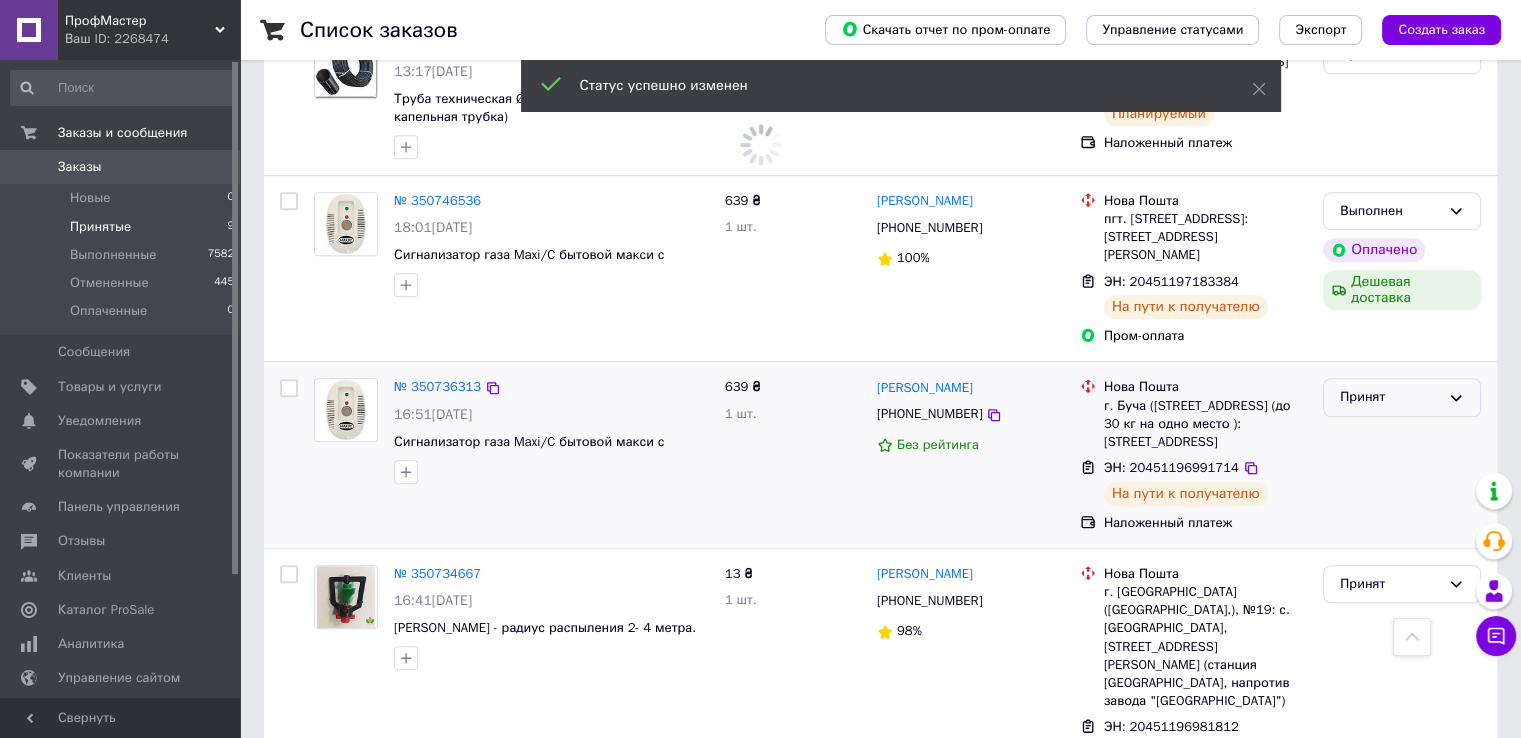 click on "Принят" at bounding box center (1402, 397) 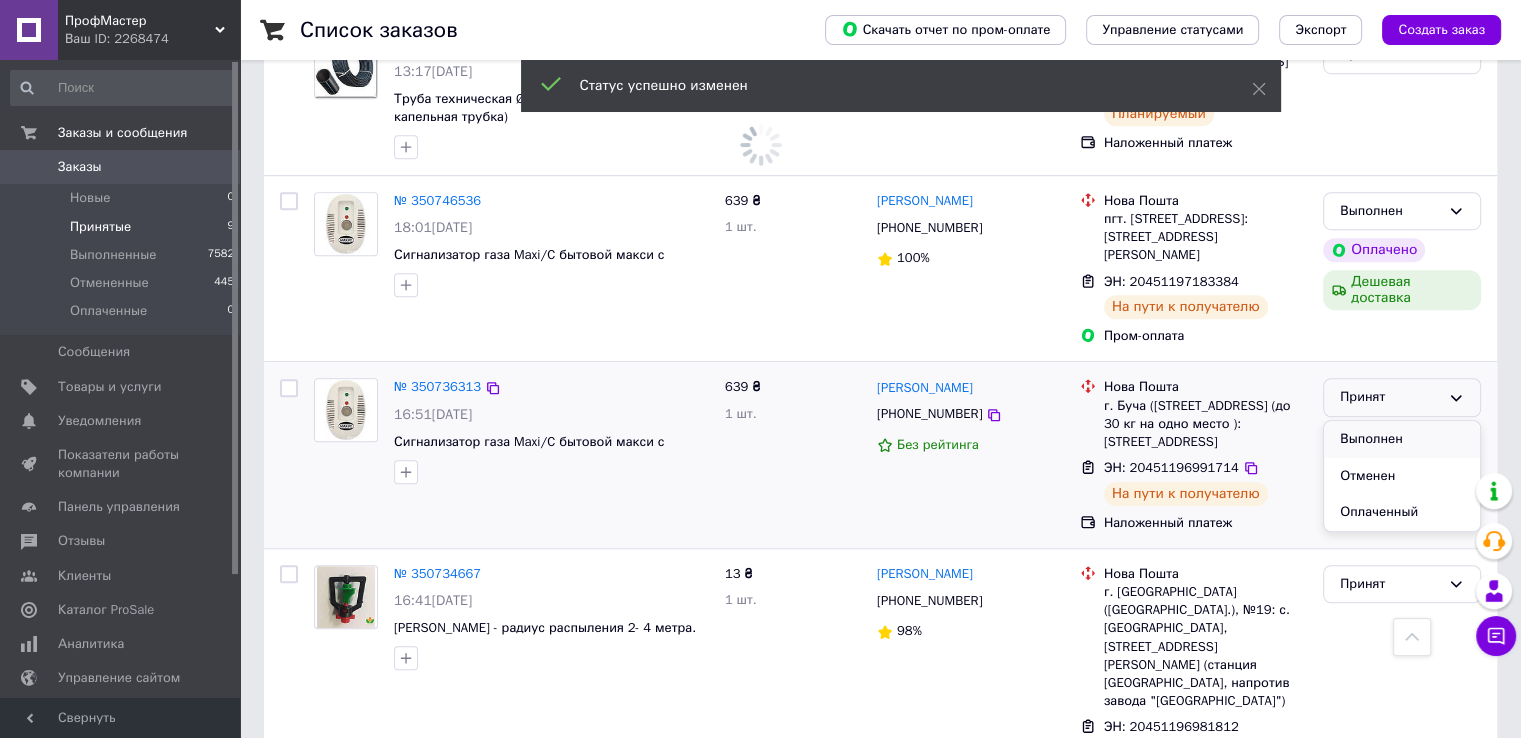 scroll, scrollTop: 1265, scrollLeft: 0, axis: vertical 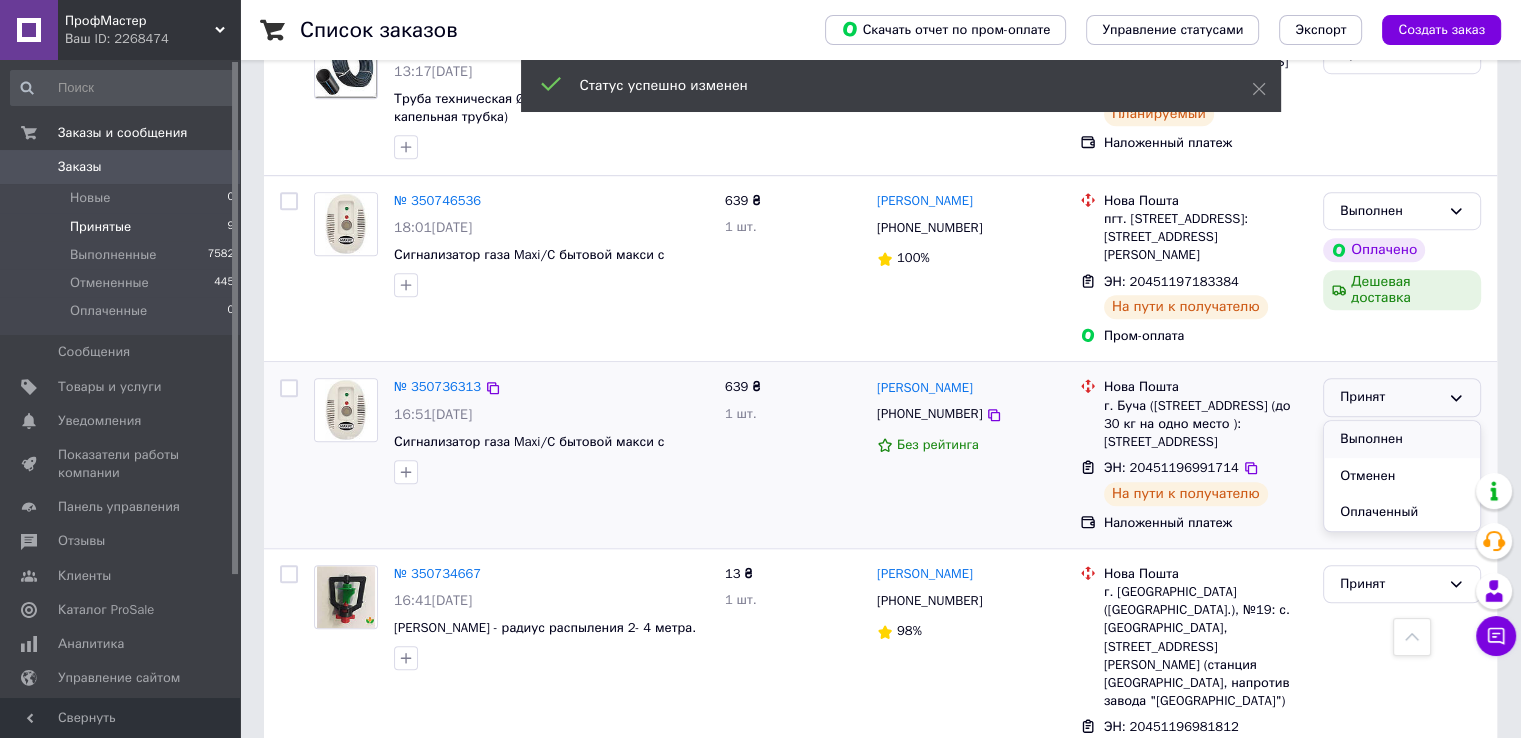 click on "Выполнен" at bounding box center [1402, 439] 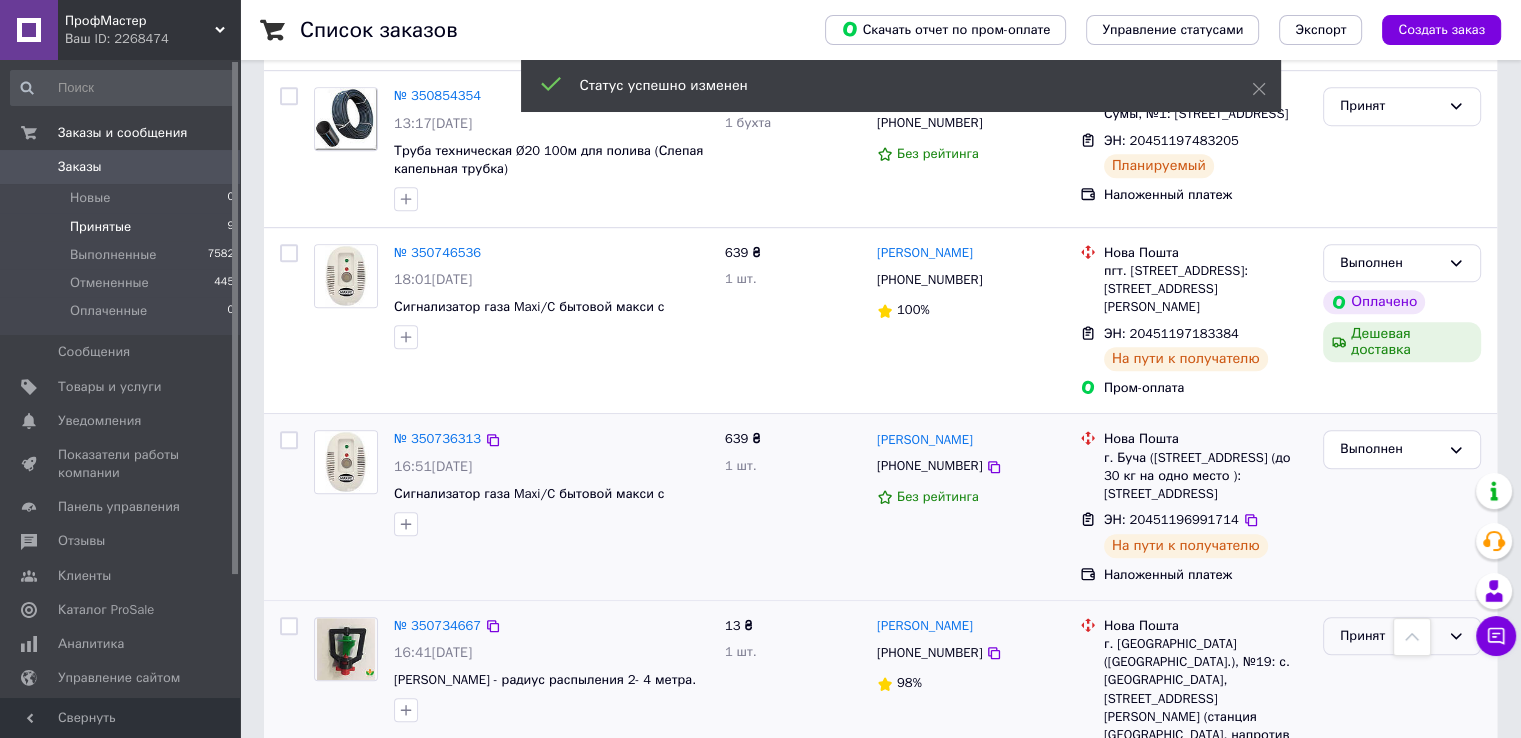 scroll, scrollTop: 1265, scrollLeft: 0, axis: vertical 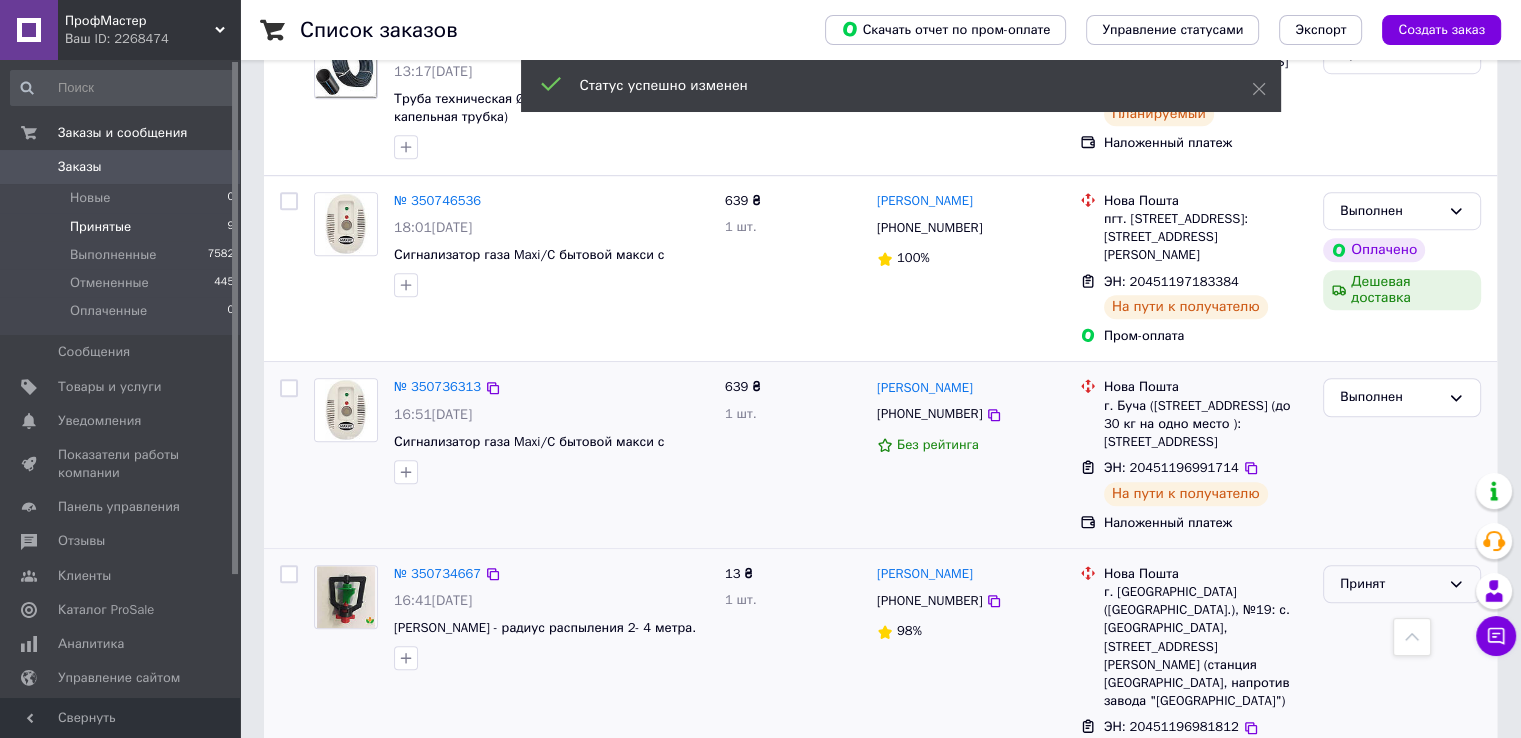 click on "Принят" at bounding box center [1390, 584] 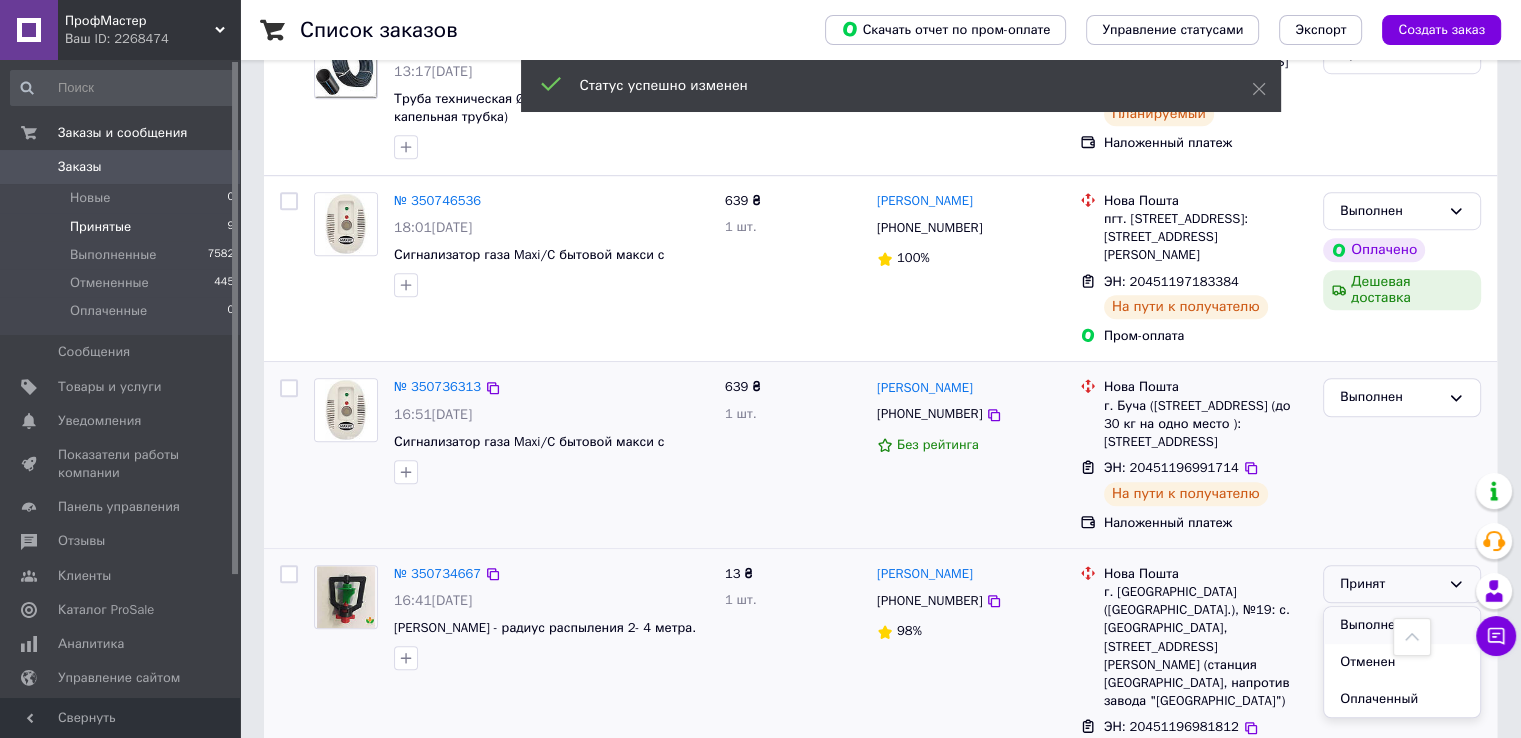 click on "Выполнен" at bounding box center (1402, 625) 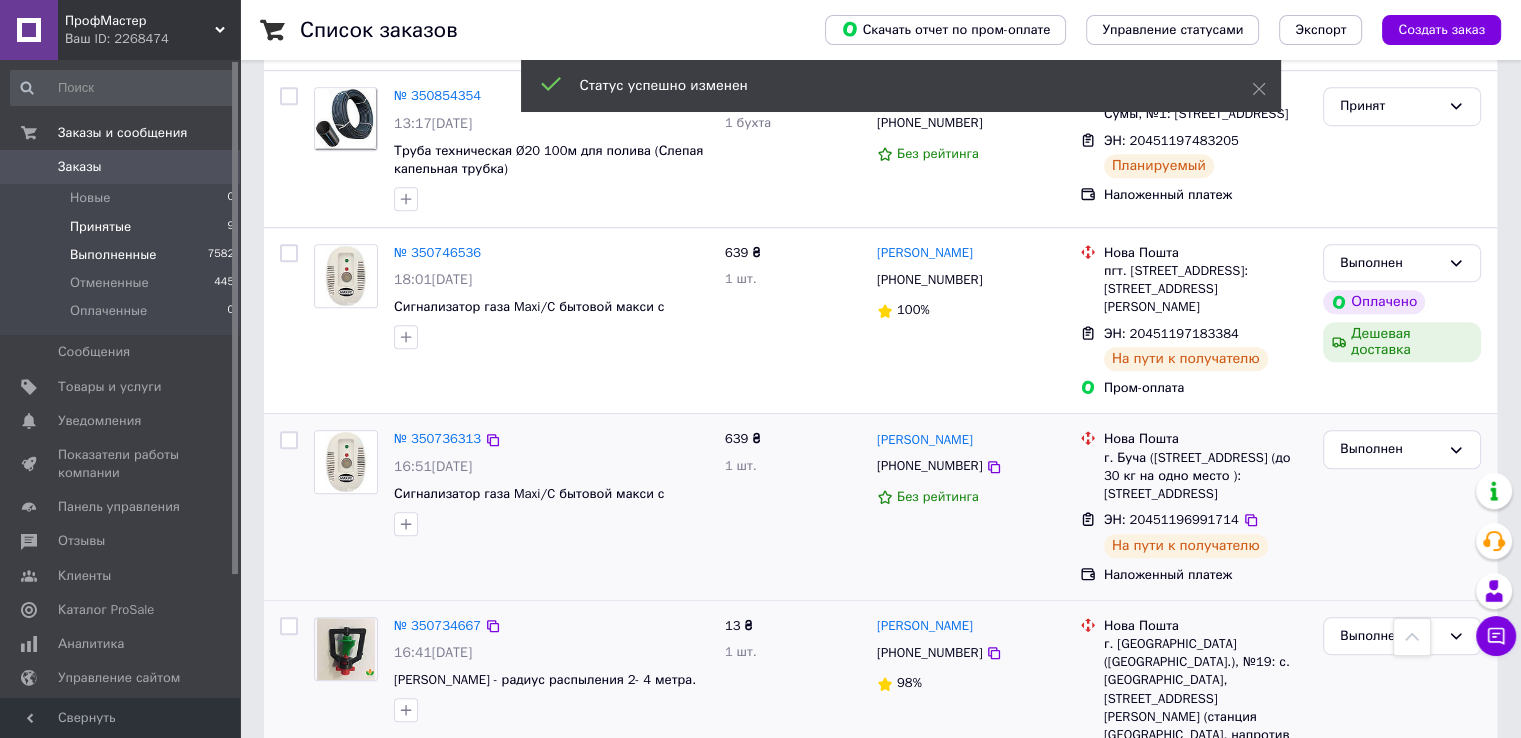 scroll, scrollTop: 1265, scrollLeft: 0, axis: vertical 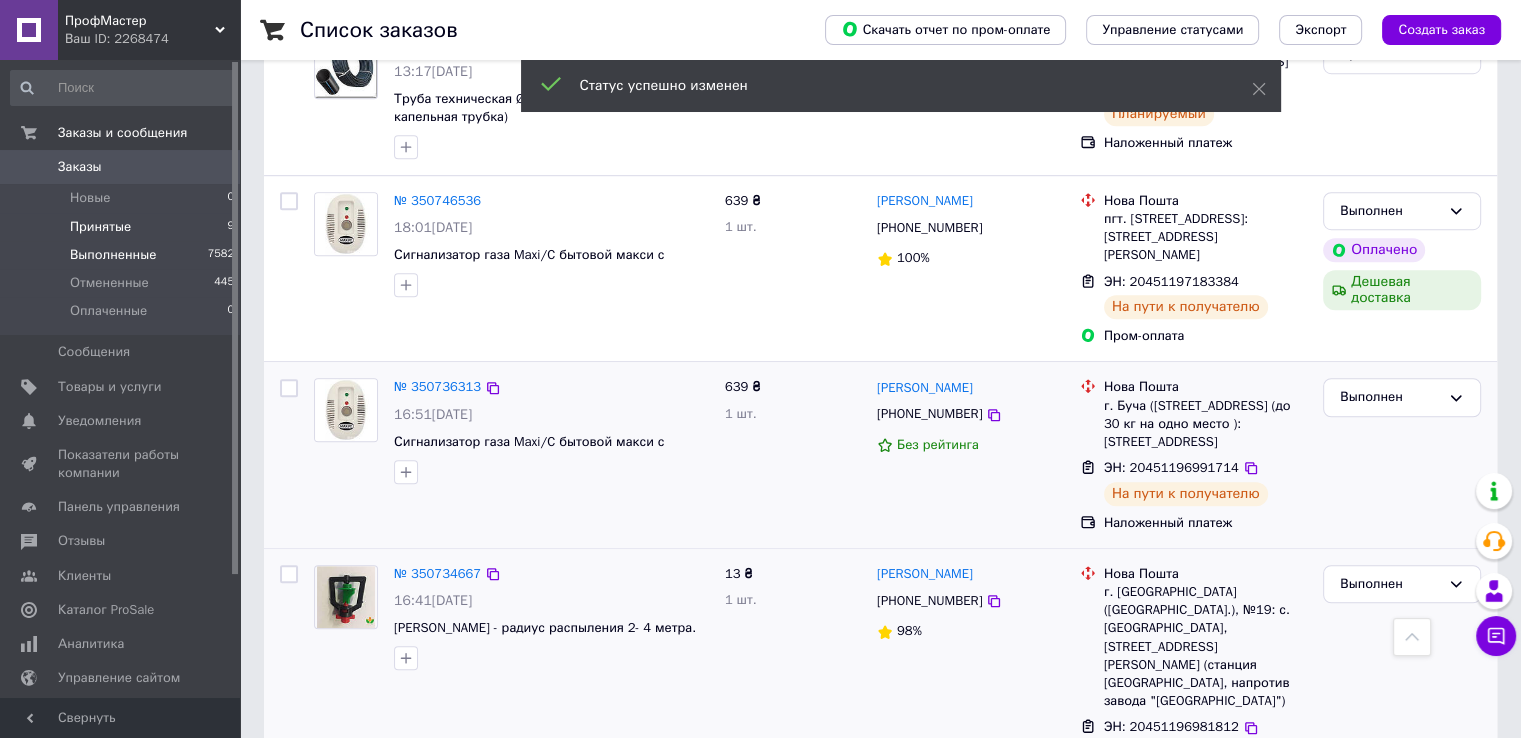 click on "Выполненные" at bounding box center (113, 255) 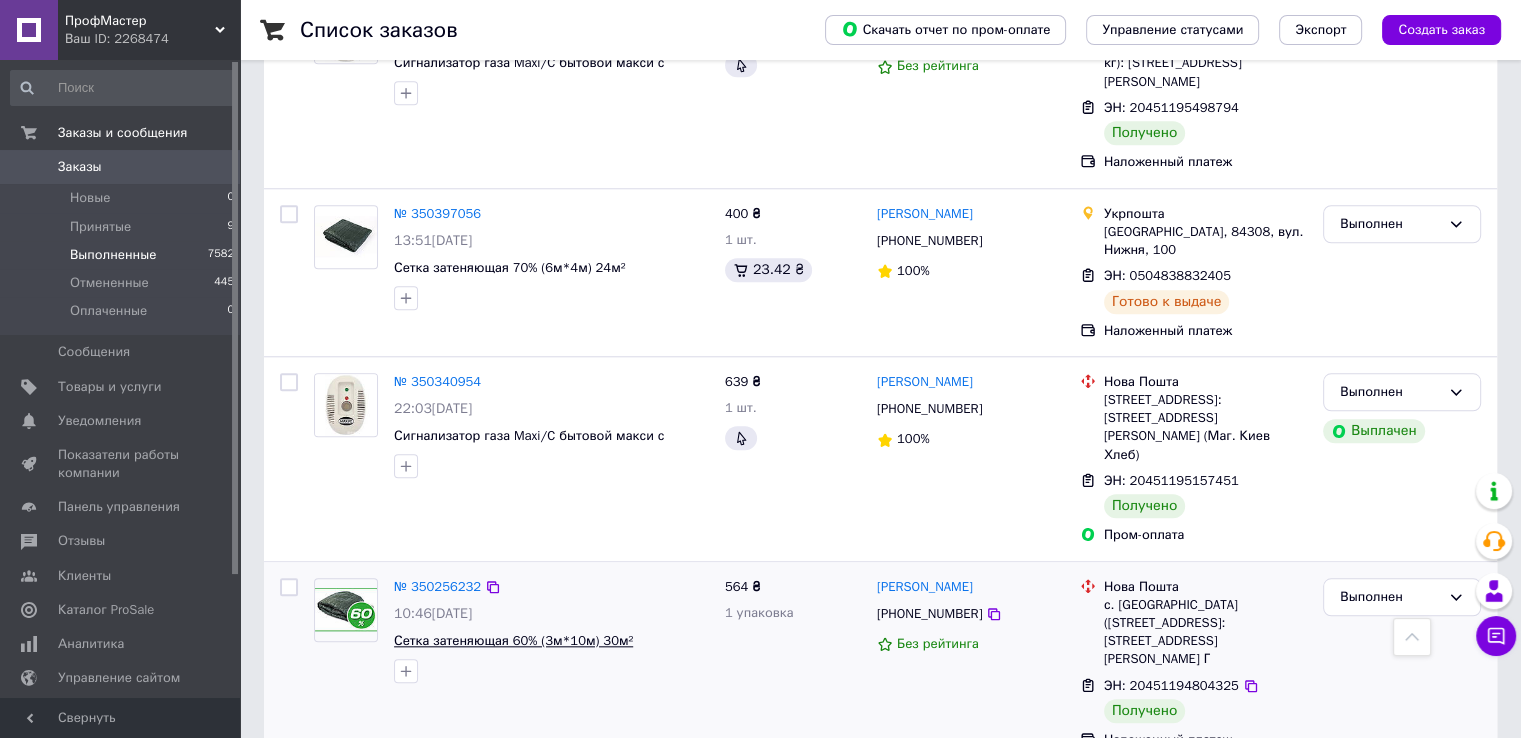scroll, scrollTop: 1900, scrollLeft: 0, axis: vertical 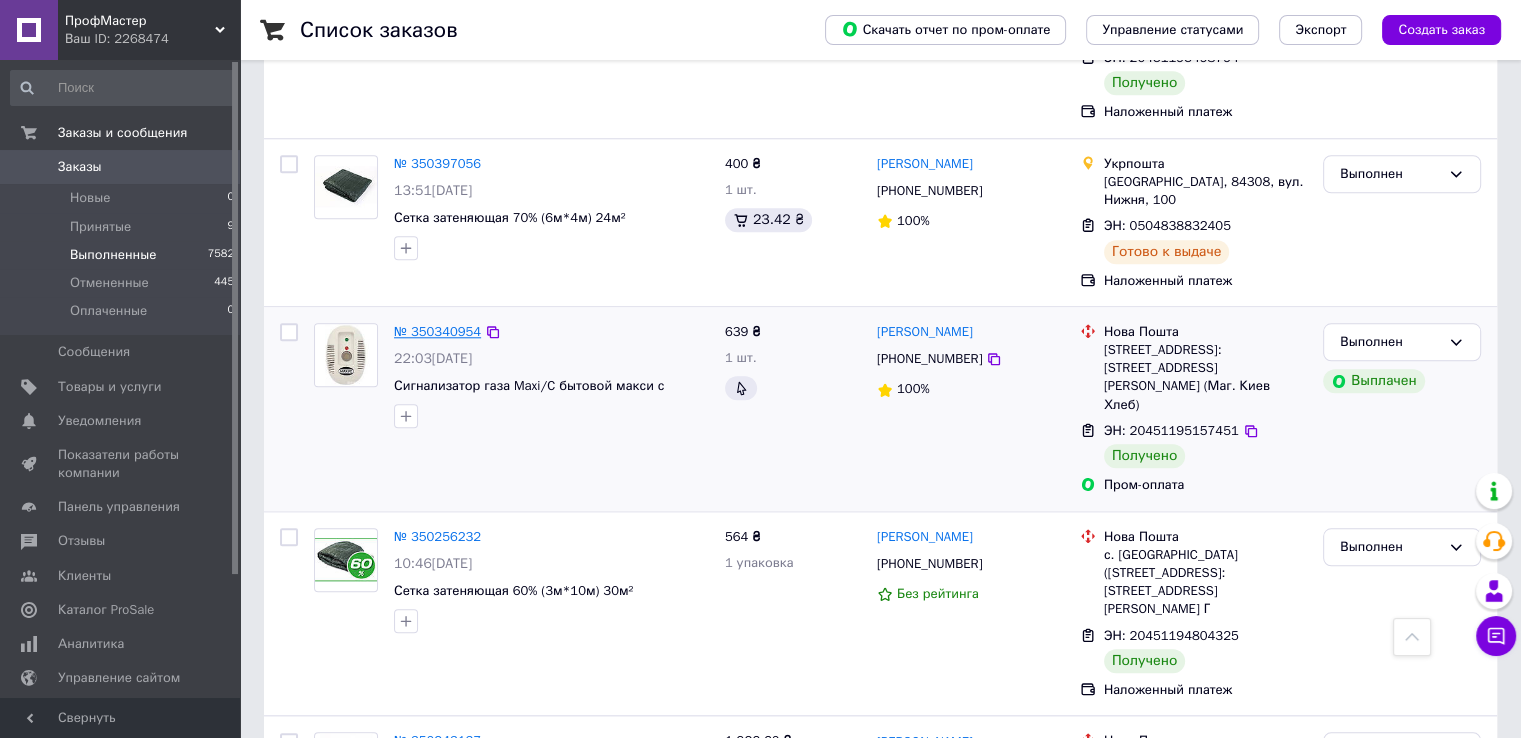 click on "№ 350340954" at bounding box center [437, 331] 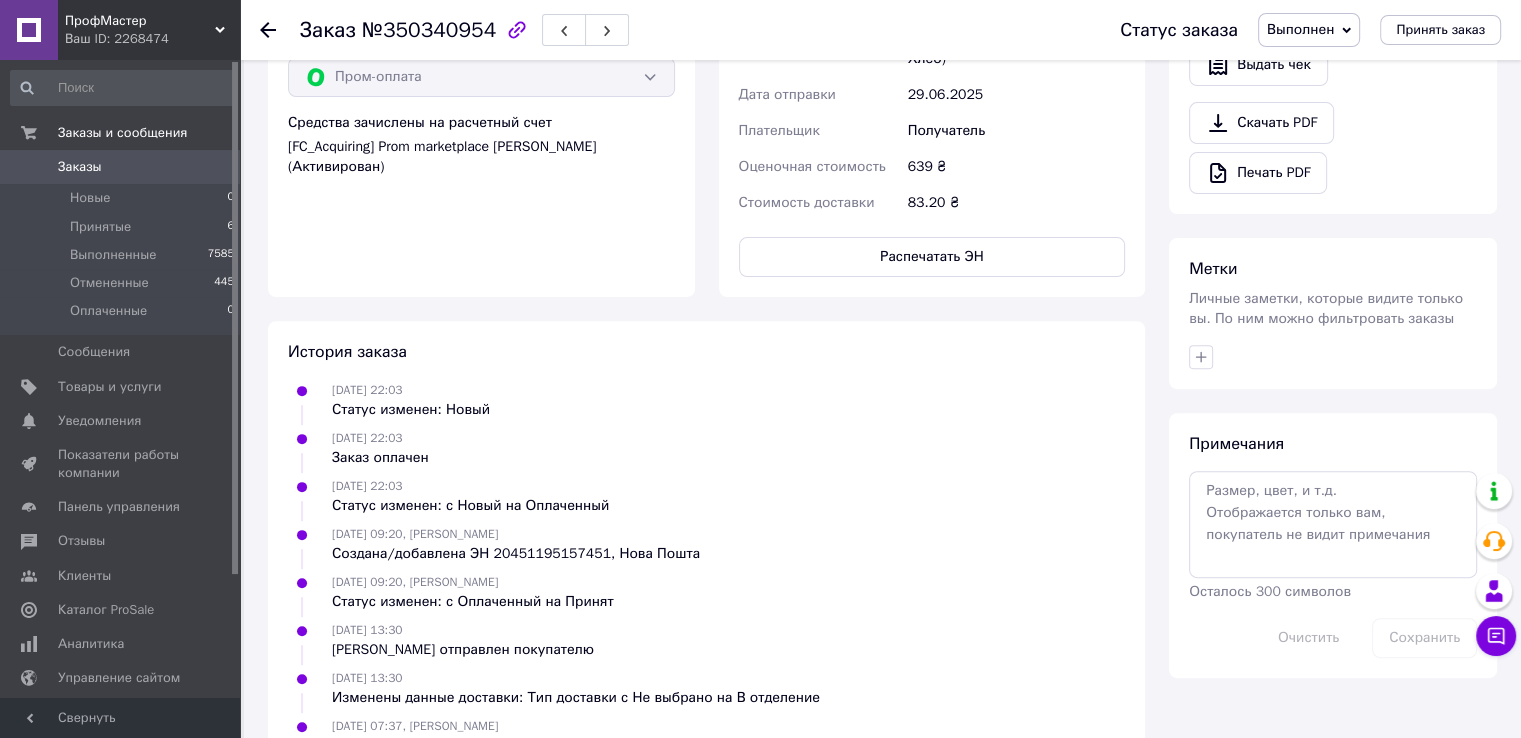 scroll, scrollTop: 791, scrollLeft: 0, axis: vertical 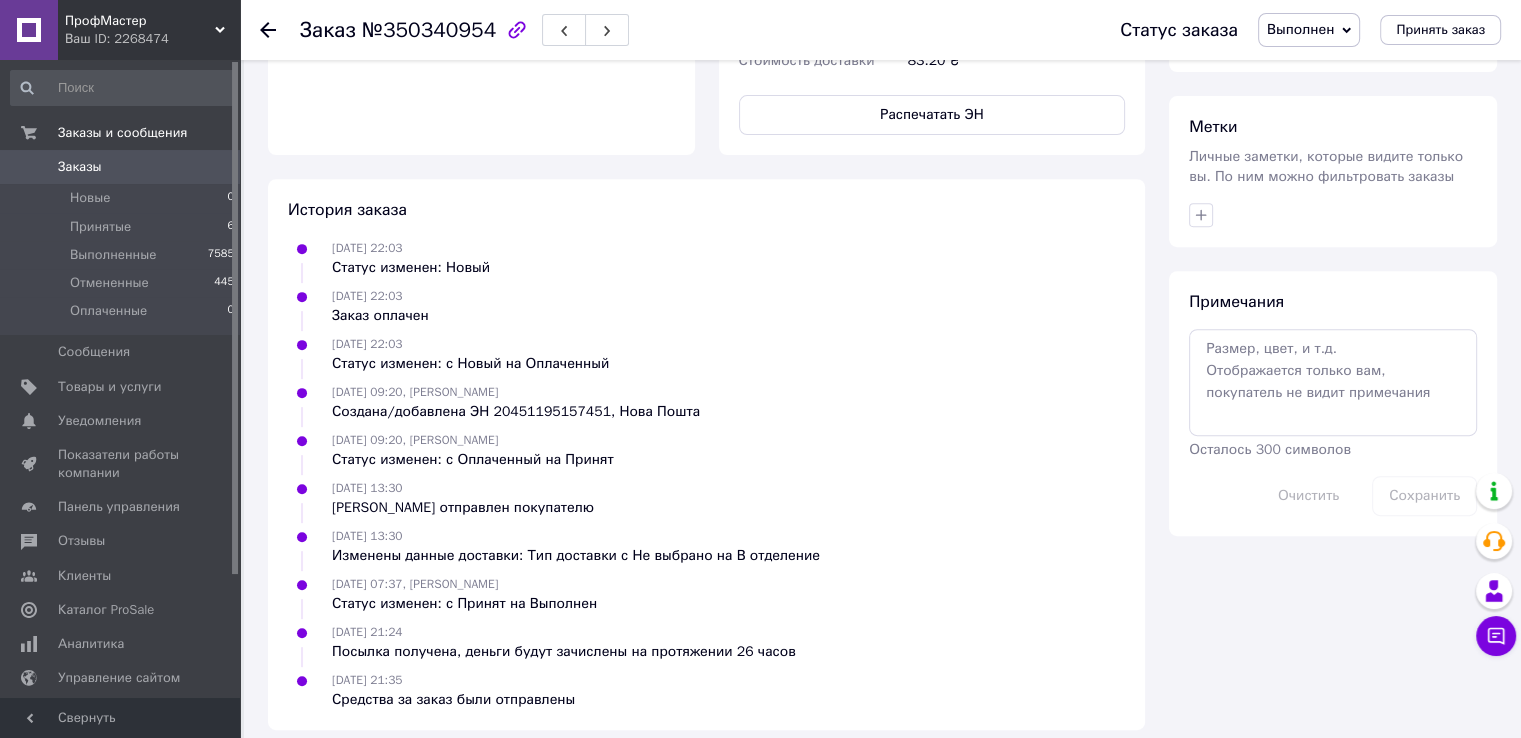 click 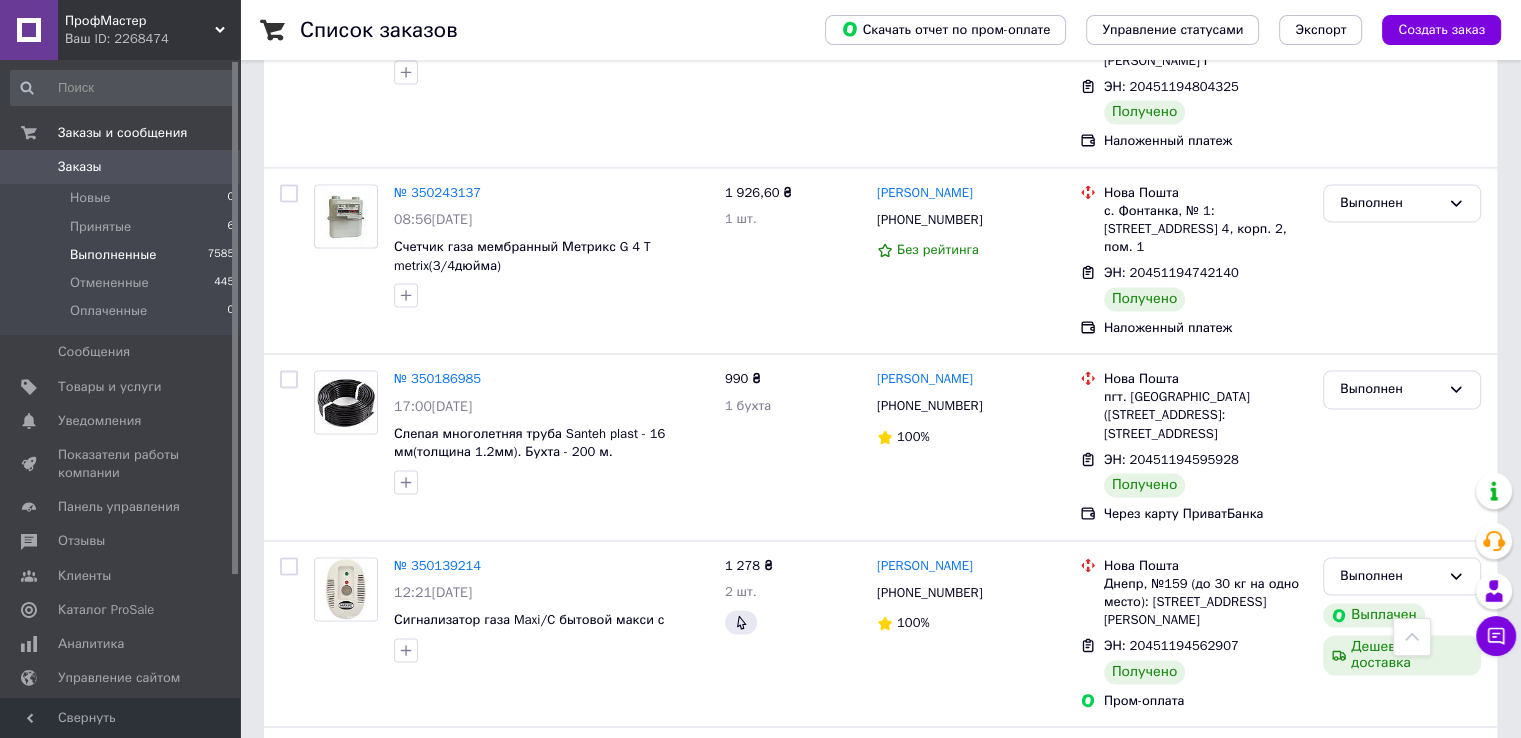 scroll, scrollTop: 3100, scrollLeft: 0, axis: vertical 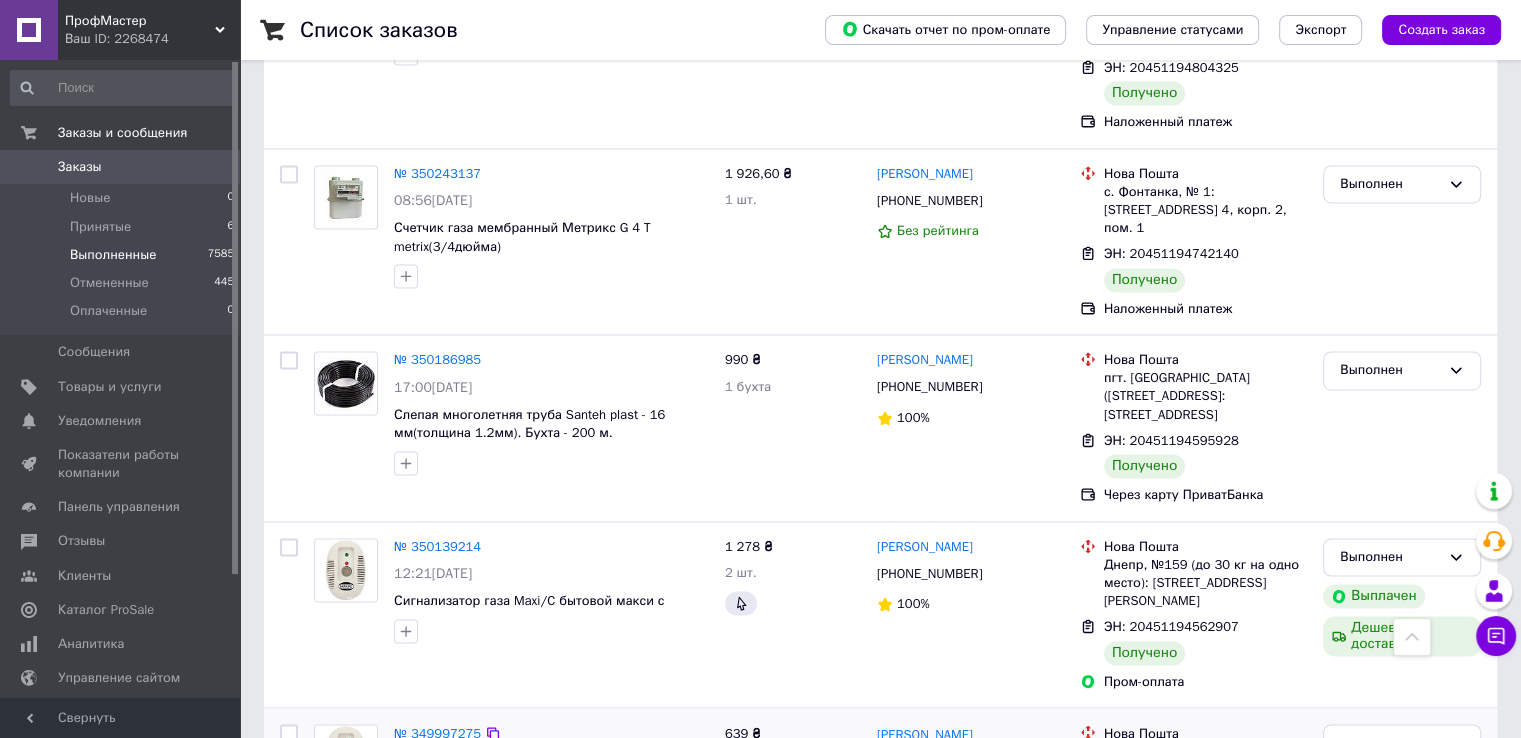 click on "№ 349997275" at bounding box center (437, 732) 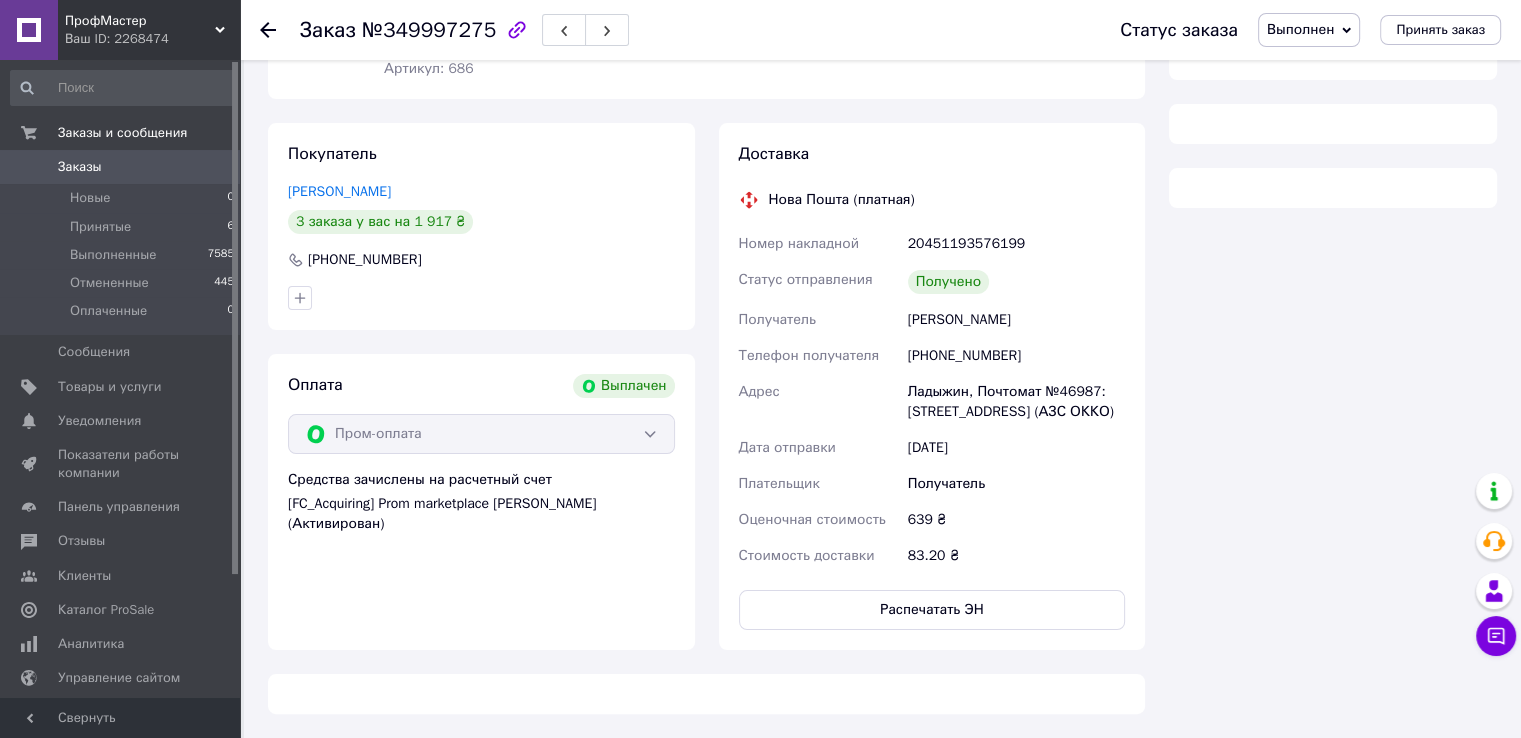 scroll, scrollTop: 868, scrollLeft: 0, axis: vertical 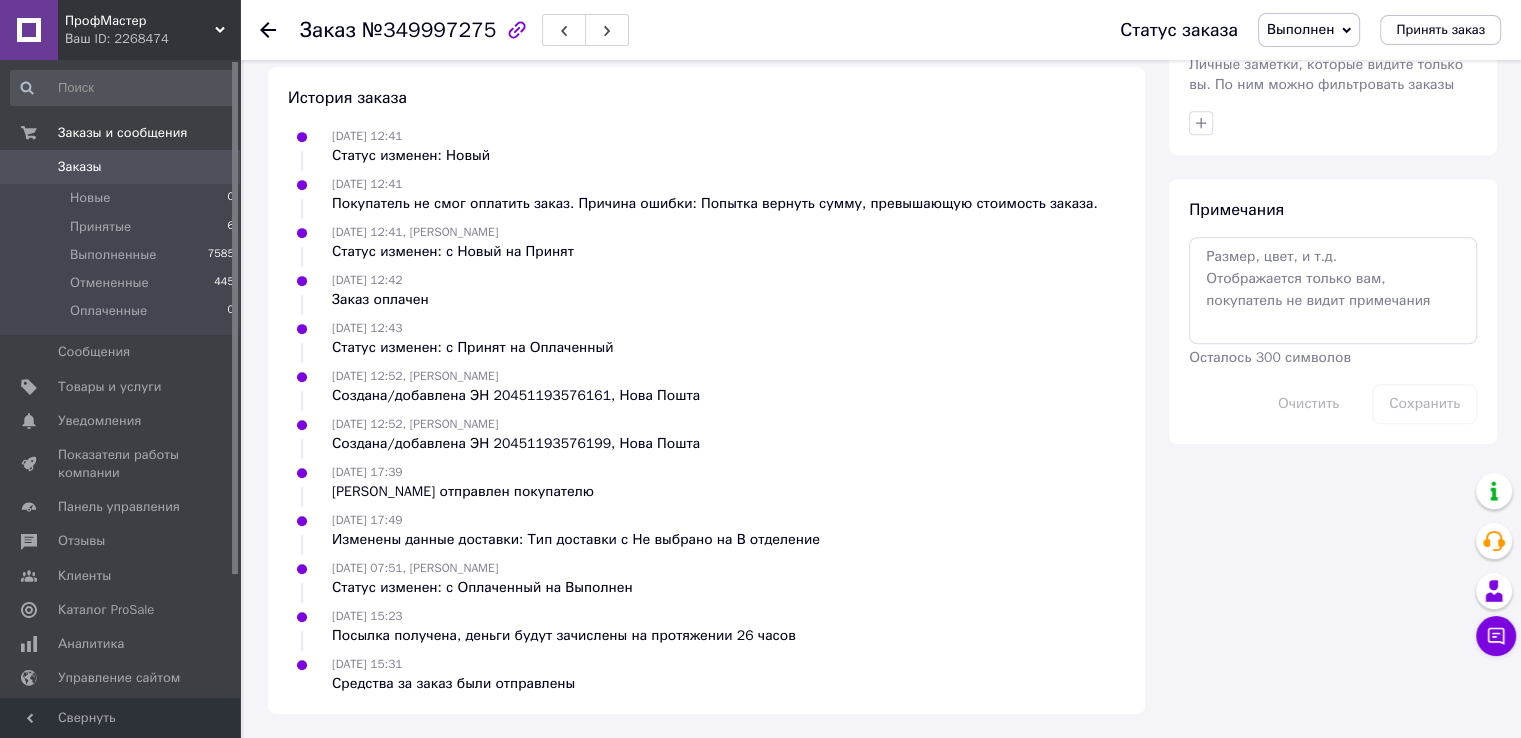 click 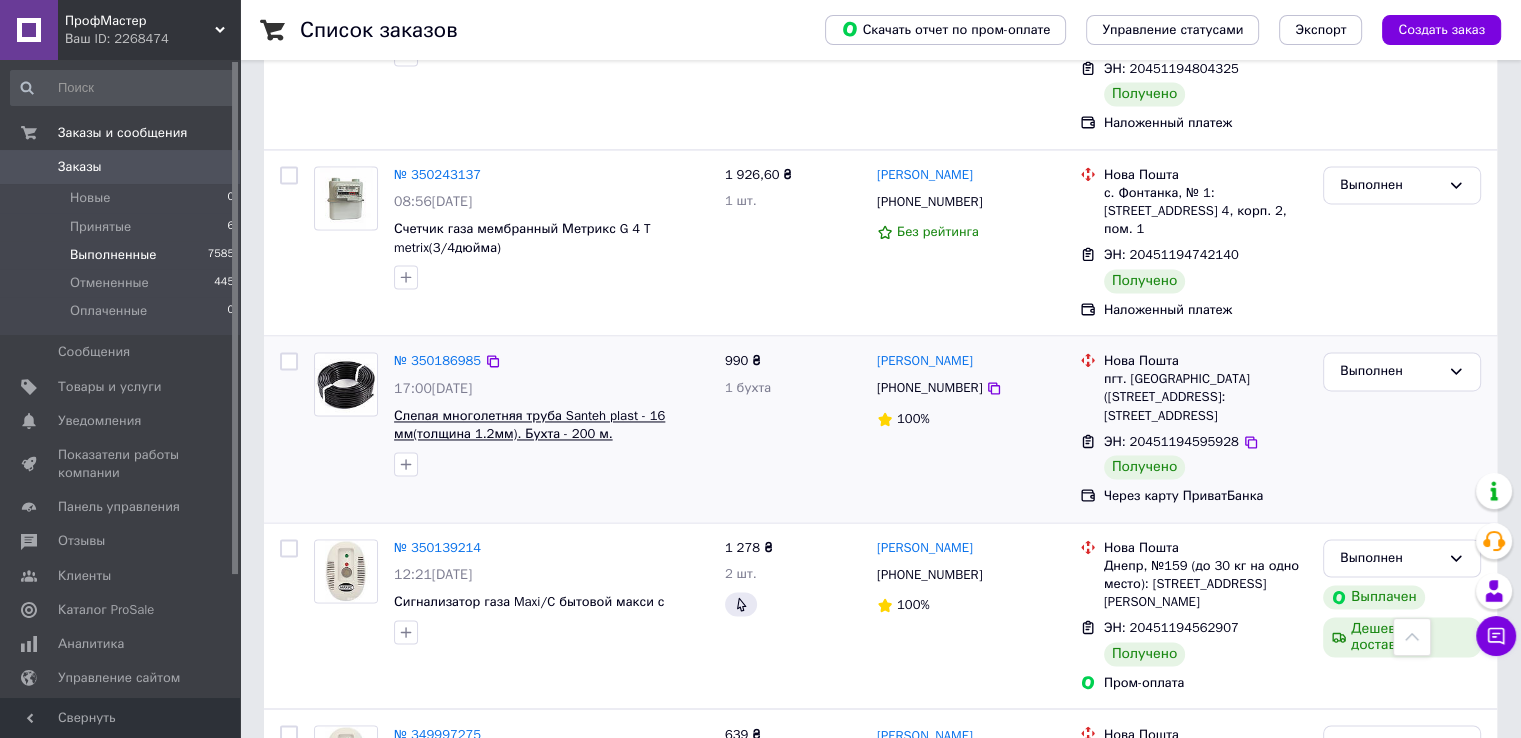 scroll, scrollTop: 3100, scrollLeft: 0, axis: vertical 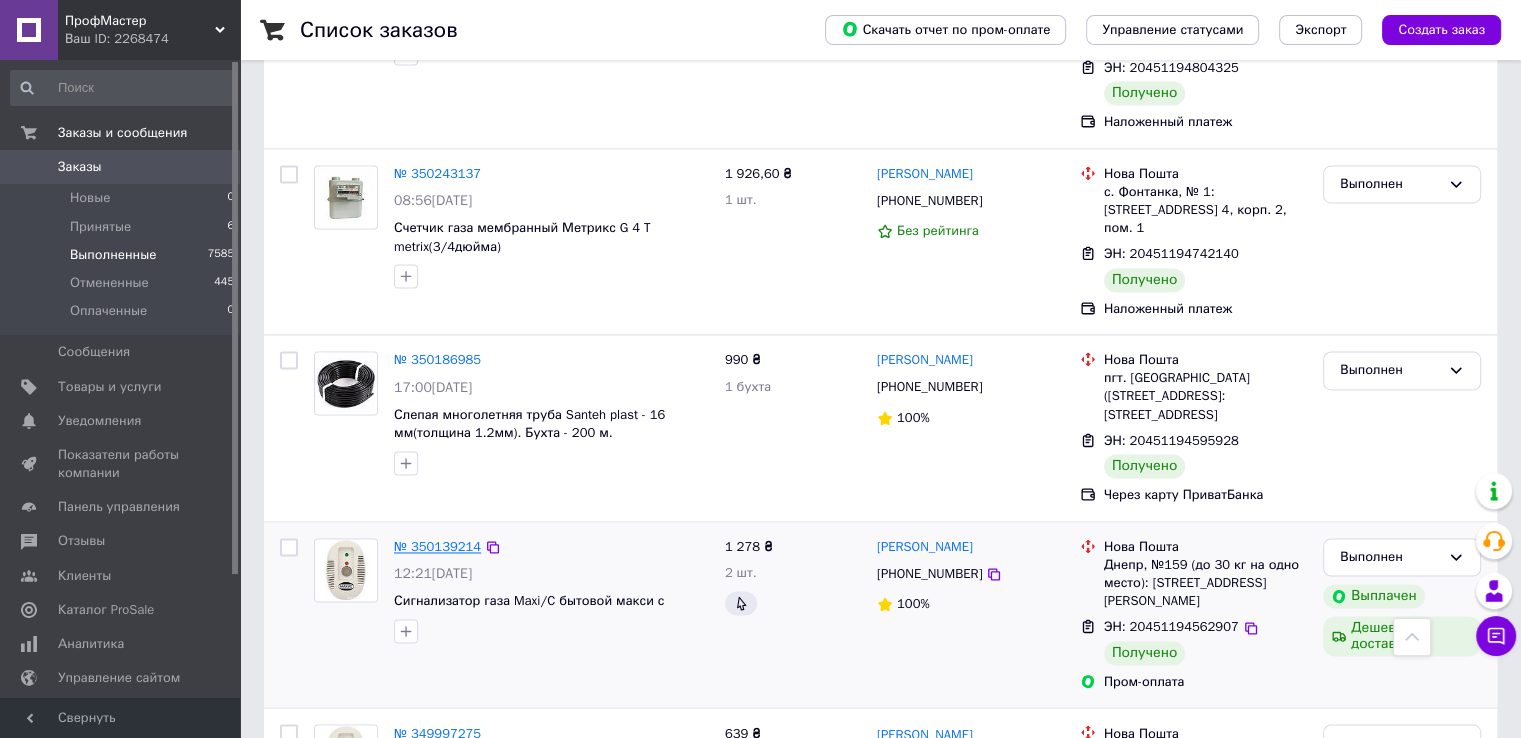click on "№ 350139214" at bounding box center (437, 546) 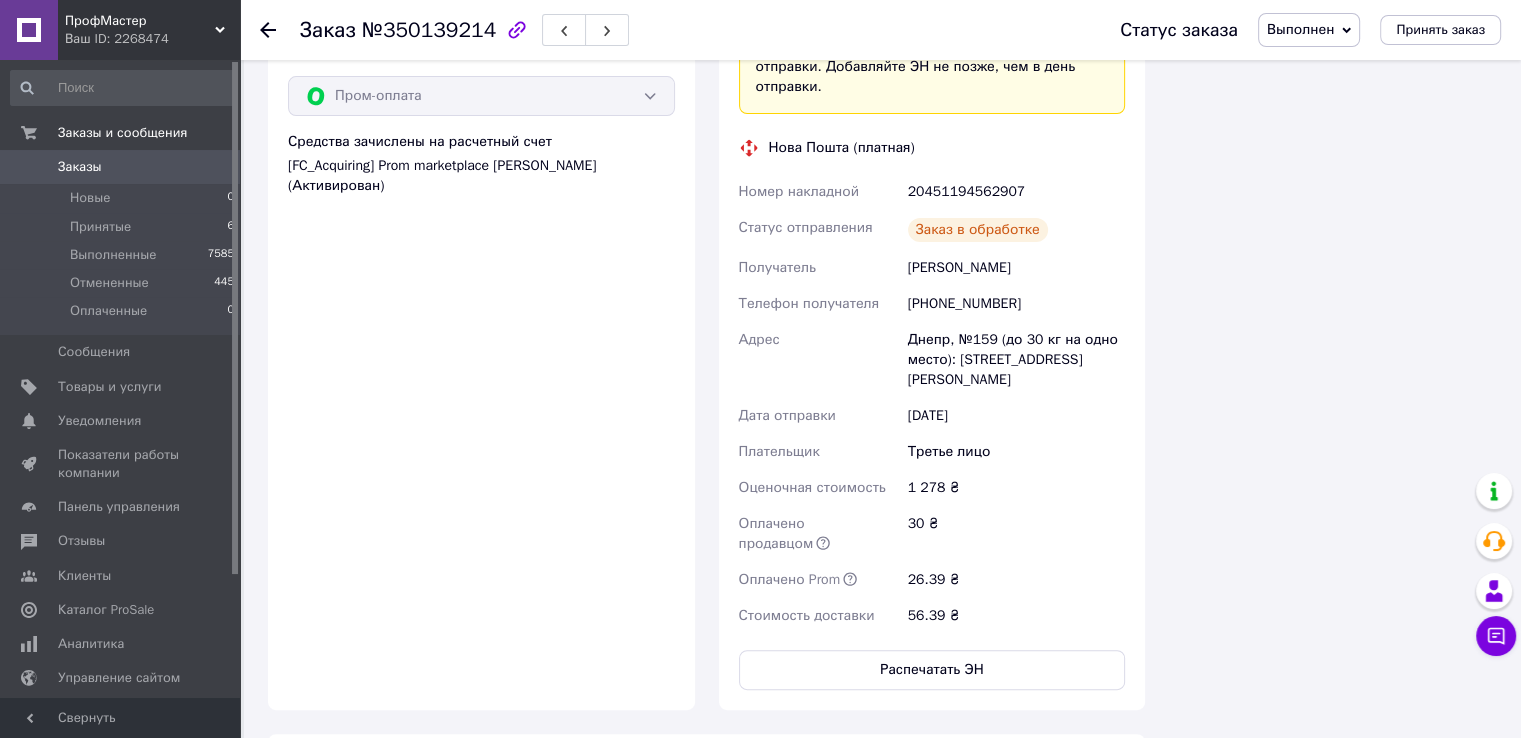 scroll, scrollTop: 1232, scrollLeft: 0, axis: vertical 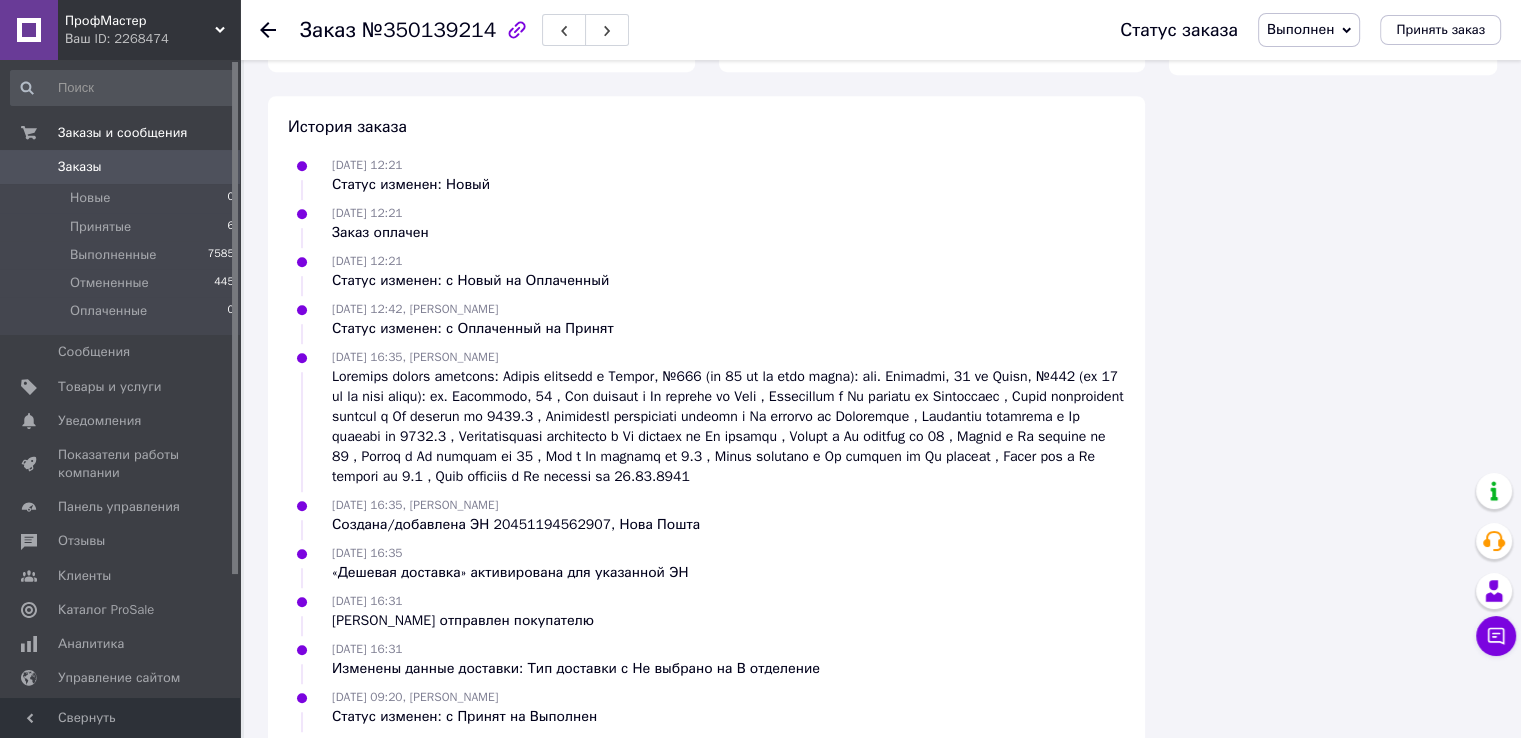 click 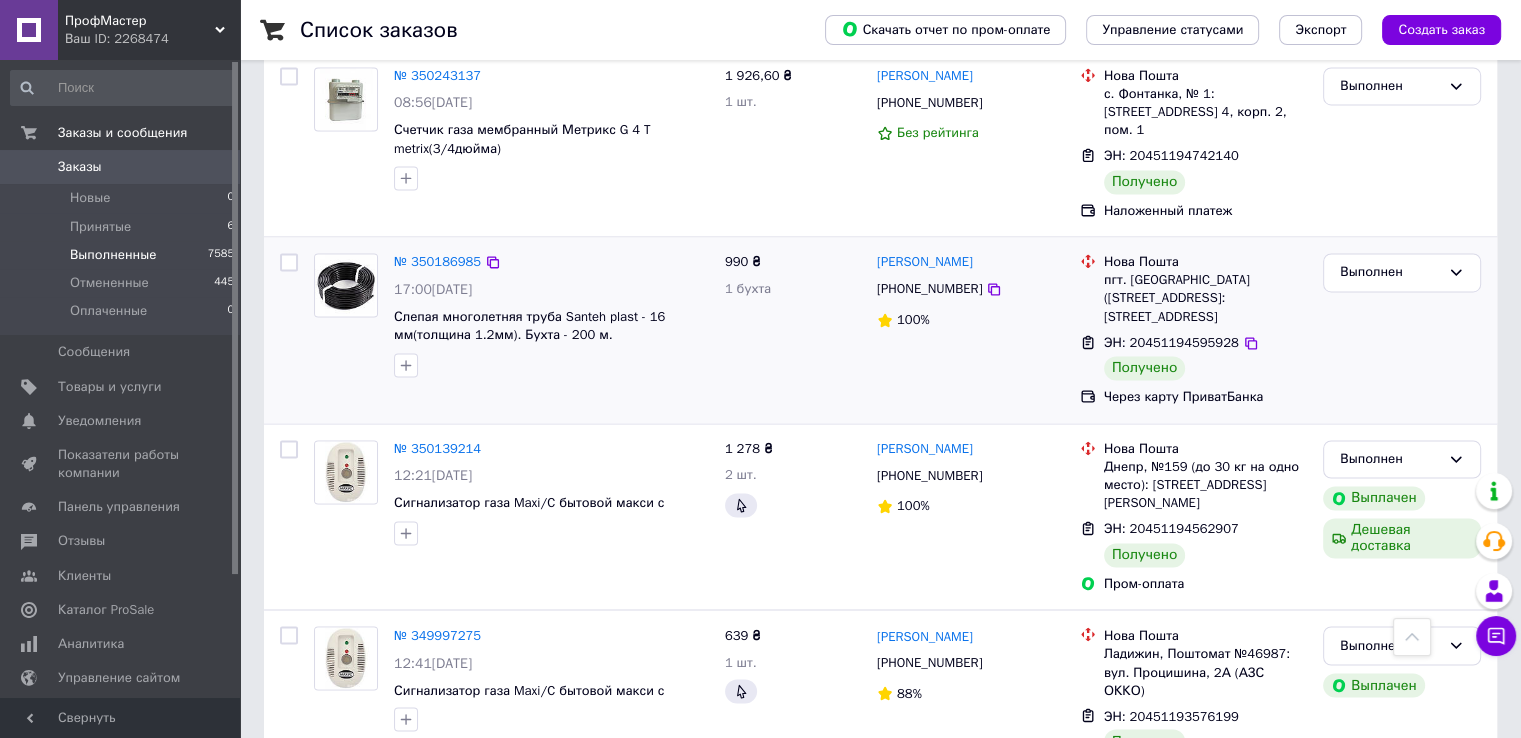 scroll, scrollTop: 3222, scrollLeft: 0, axis: vertical 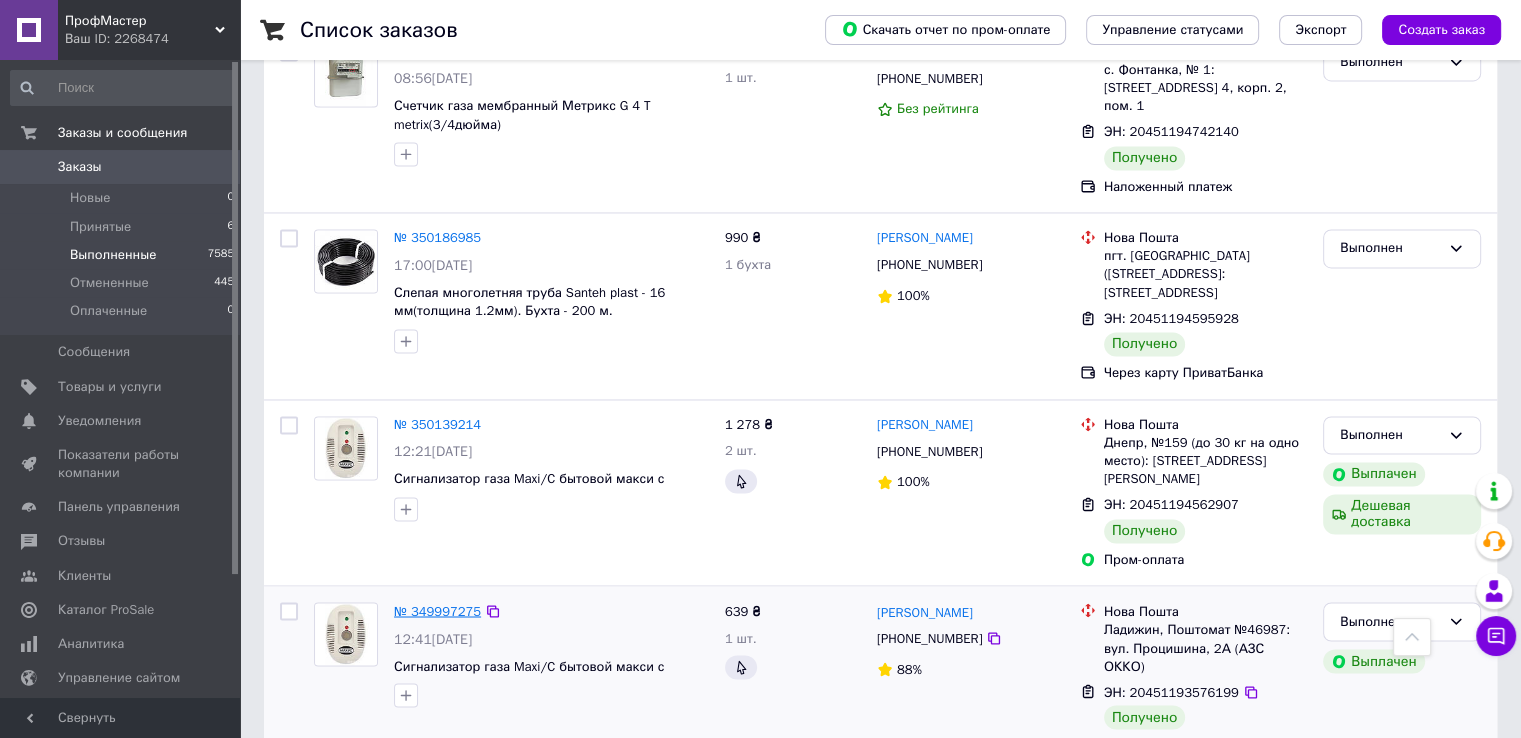 click on "№ 349997275" at bounding box center (437, 610) 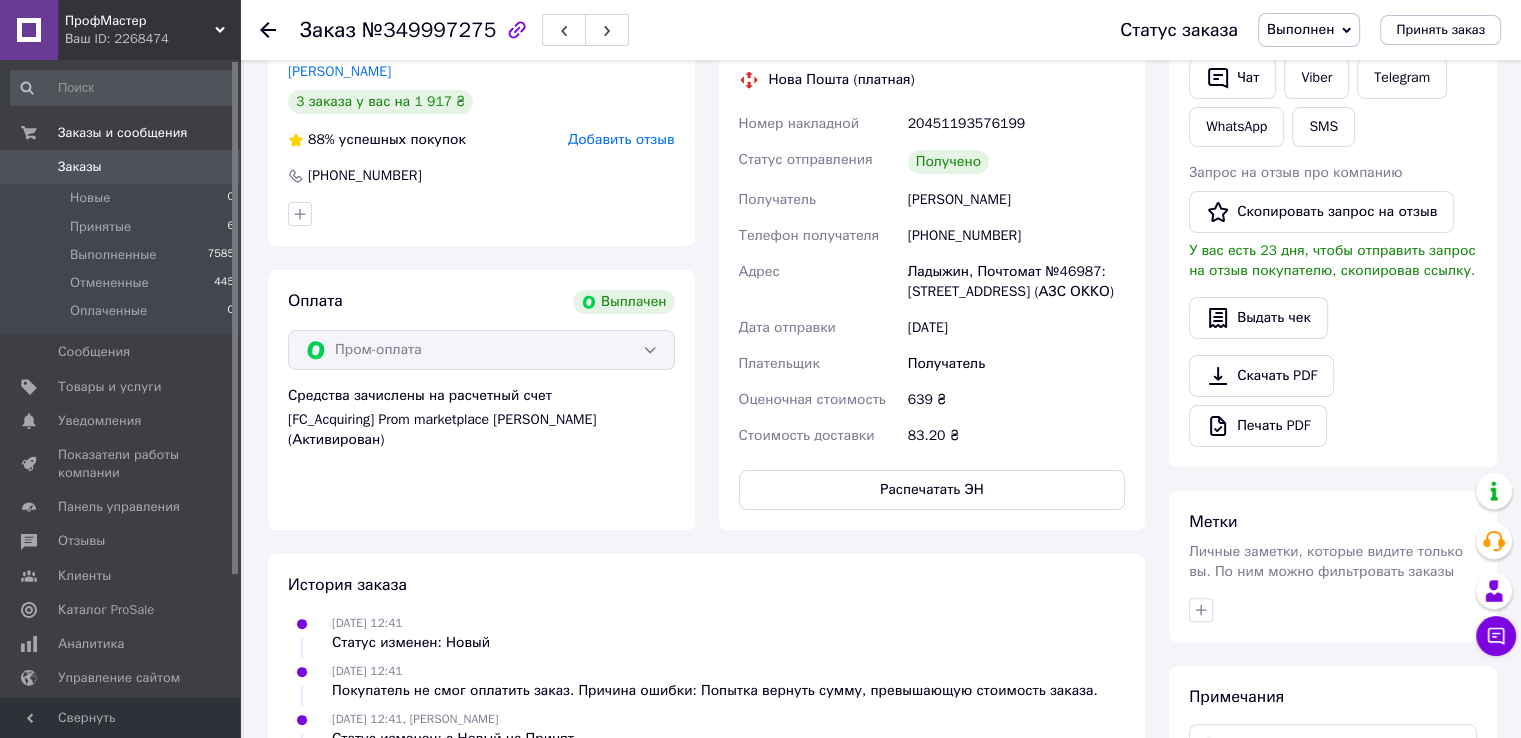 scroll, scrollTop: 368, scrollLeft: 0, axis: vertical 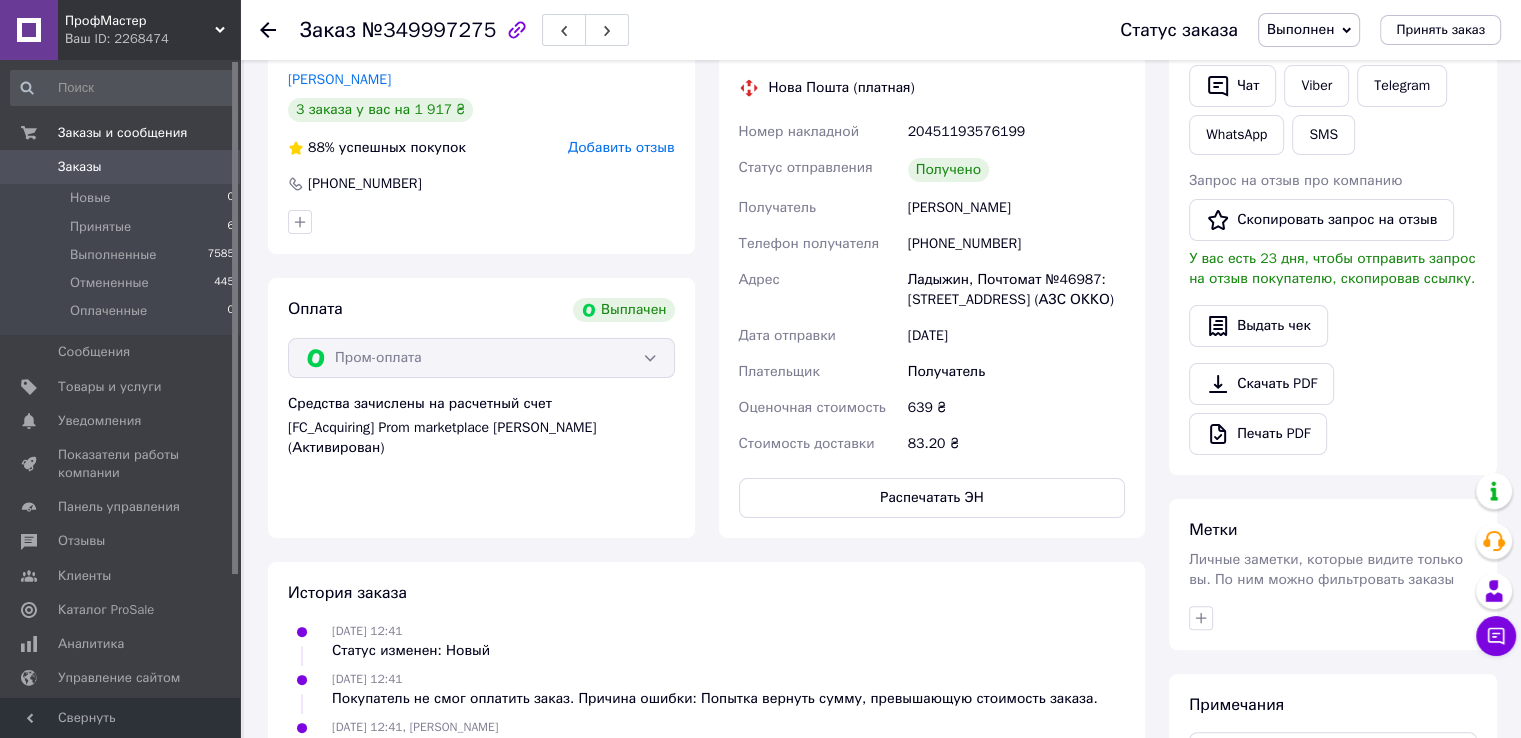 click 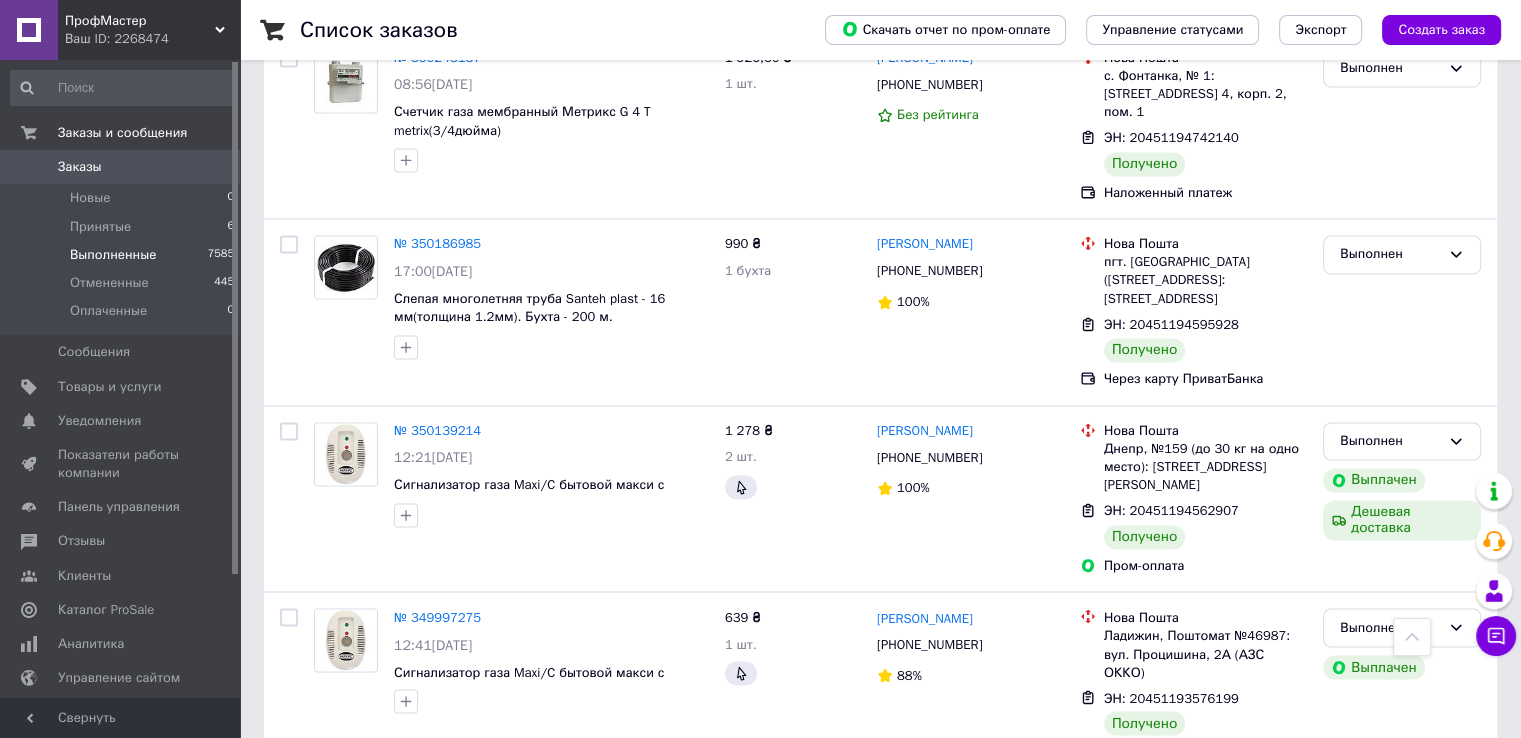scroll, scrollTop: 3222, scrollLeft: 0, axis: vertical 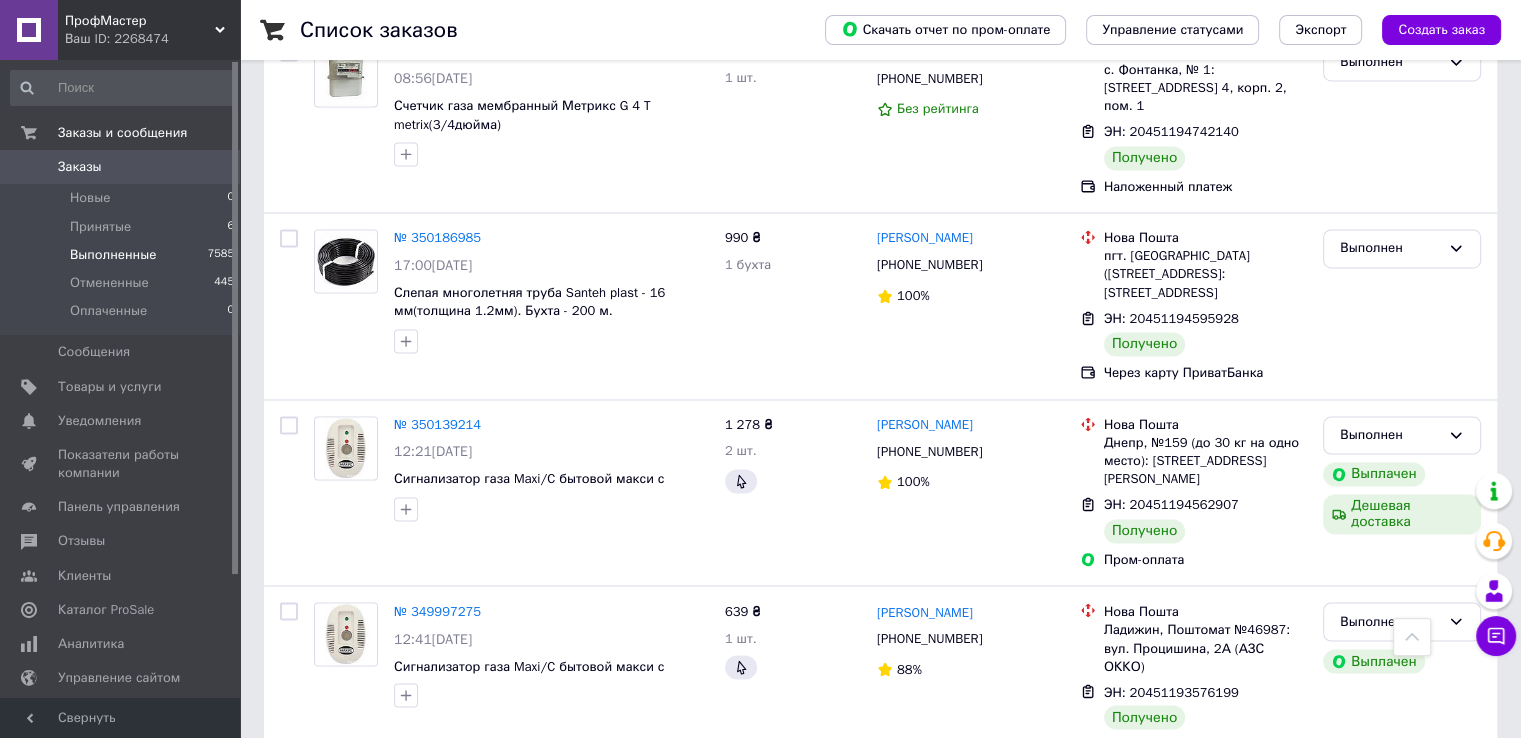 click on "2" at bounding box center [327, 955] 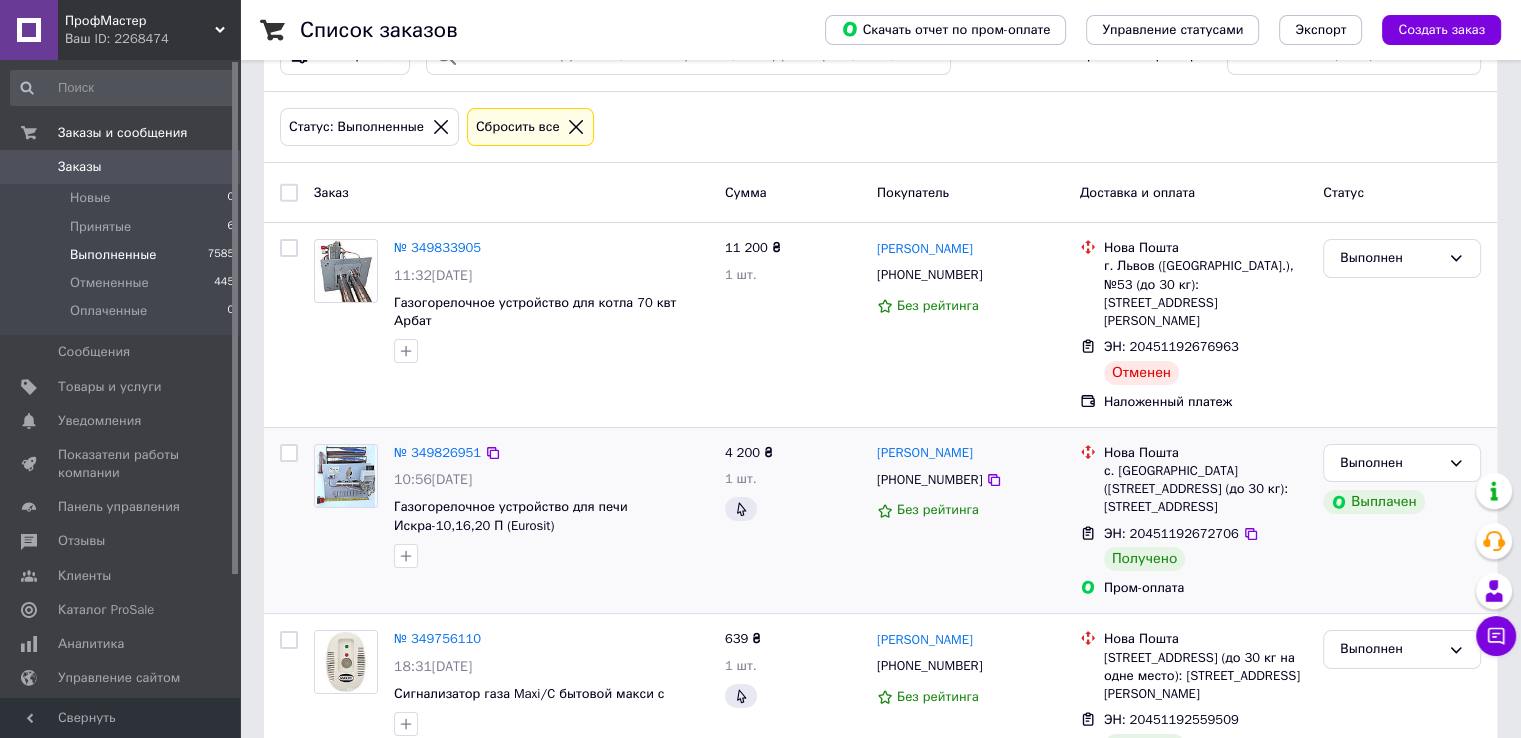 scroll, scrollTop: 100, scrollLeft: 0, axis: vertical 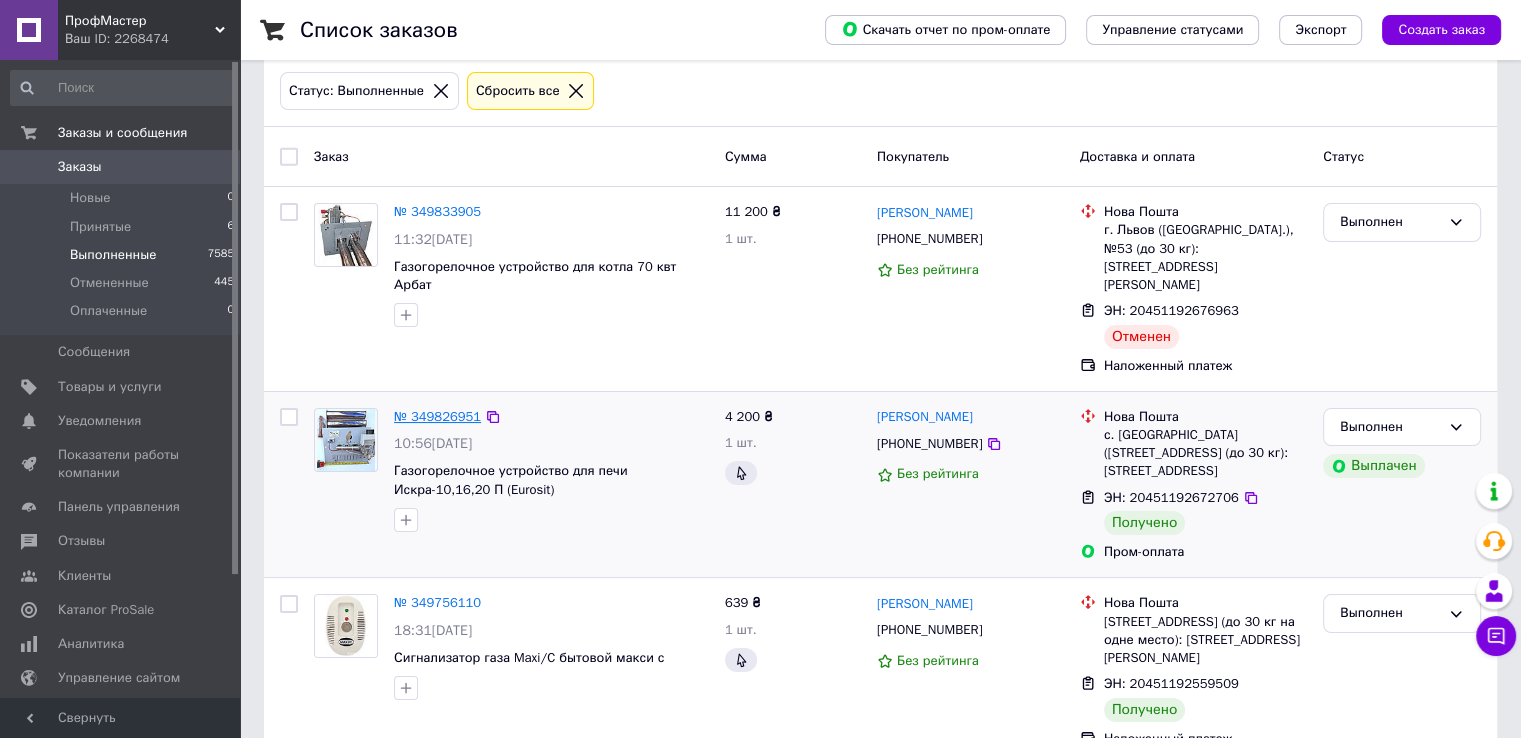 click on "№ 349826951" at bounding box center (437, 416) 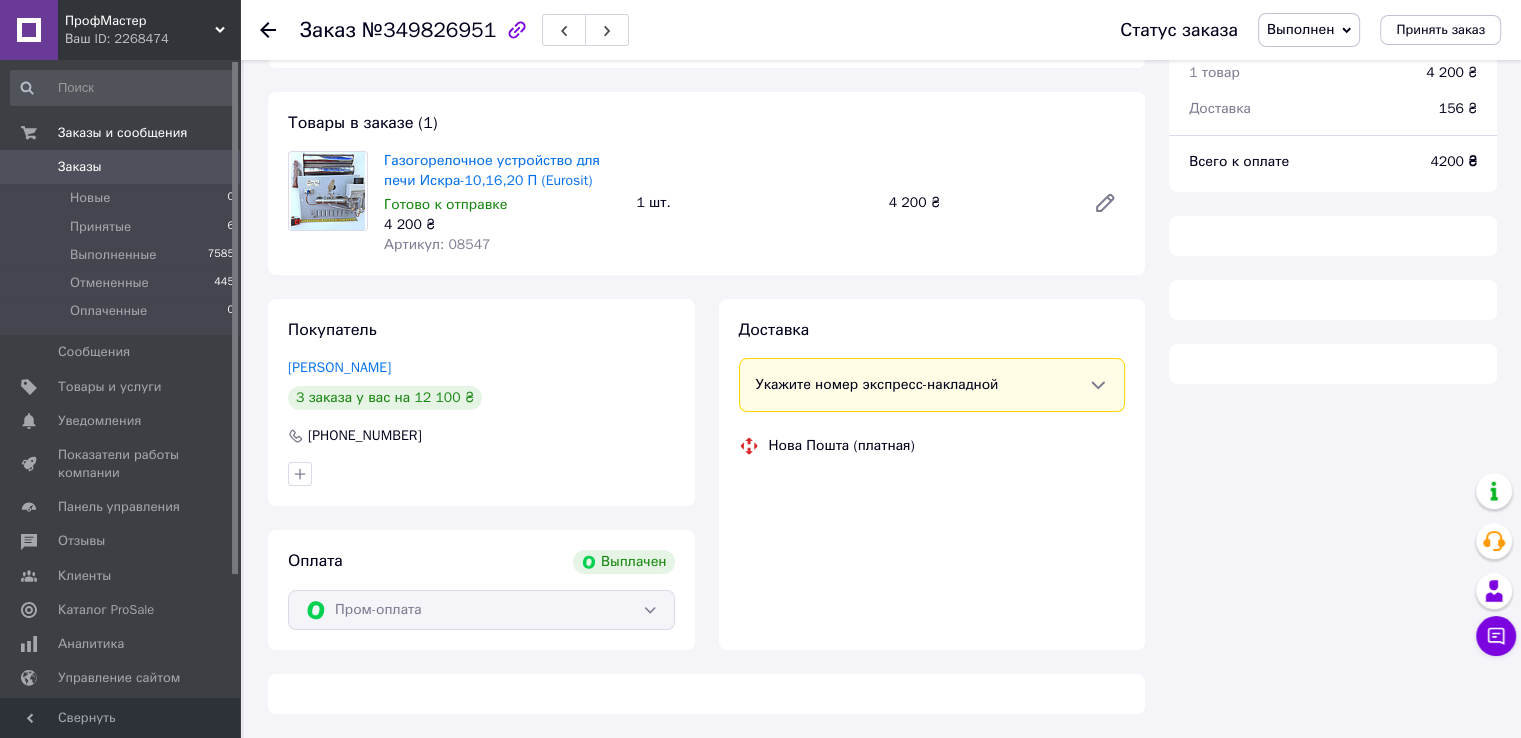 scroll, scrollTop: 100, scrollLeft: 0, axis: vertical 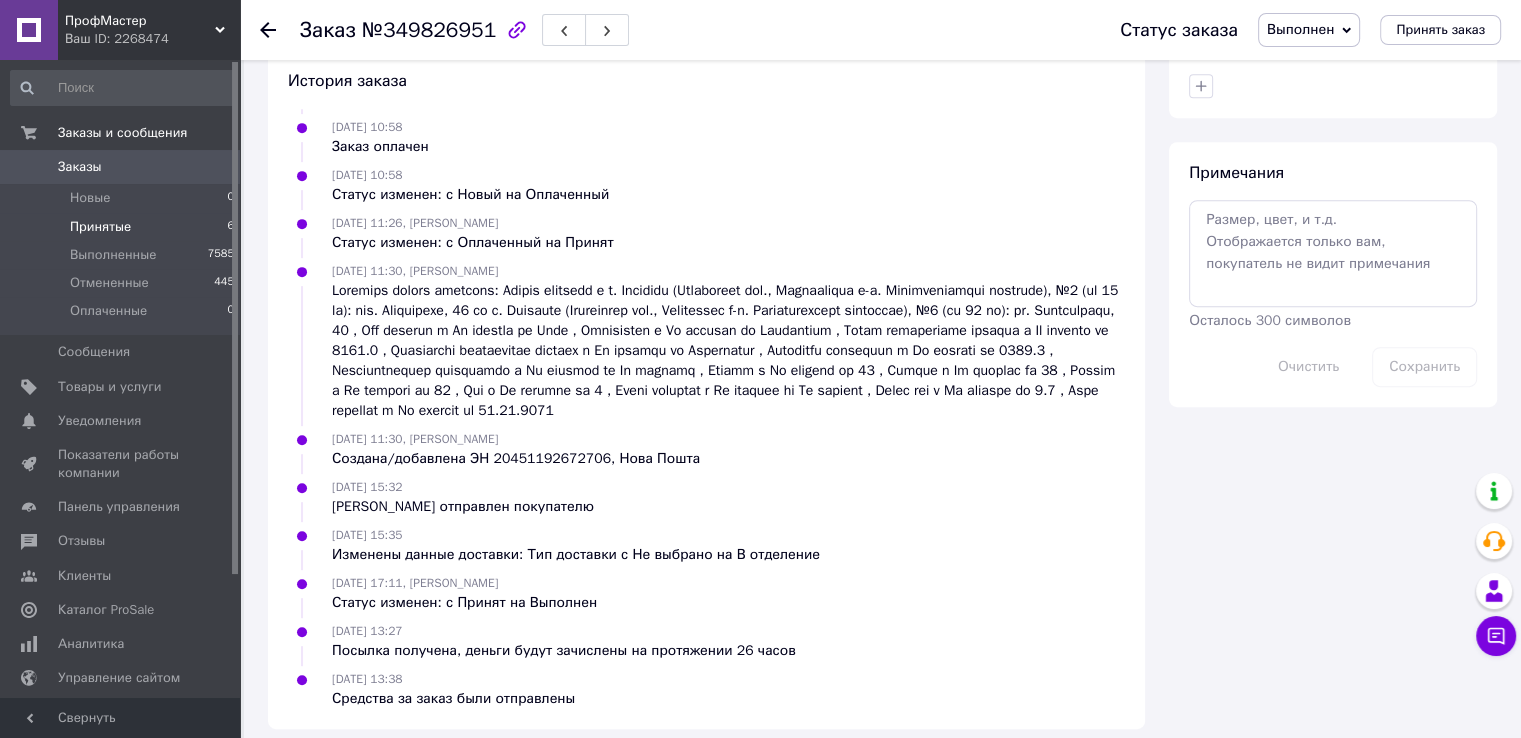 click on "Принятые 6" at bounding box center [123, 227] 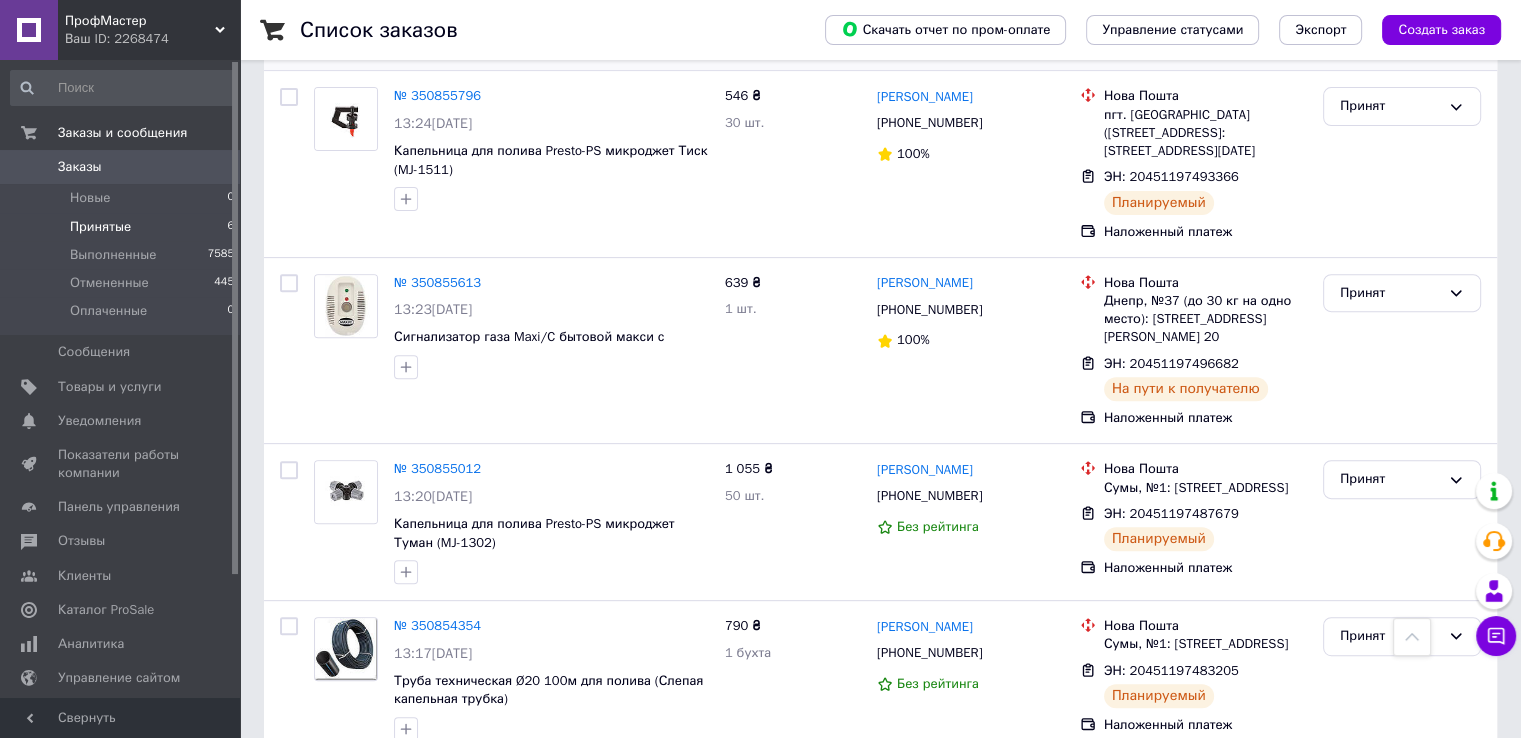 scroll, scrollTop: 688, scrollLeft: 0, axis: vertical 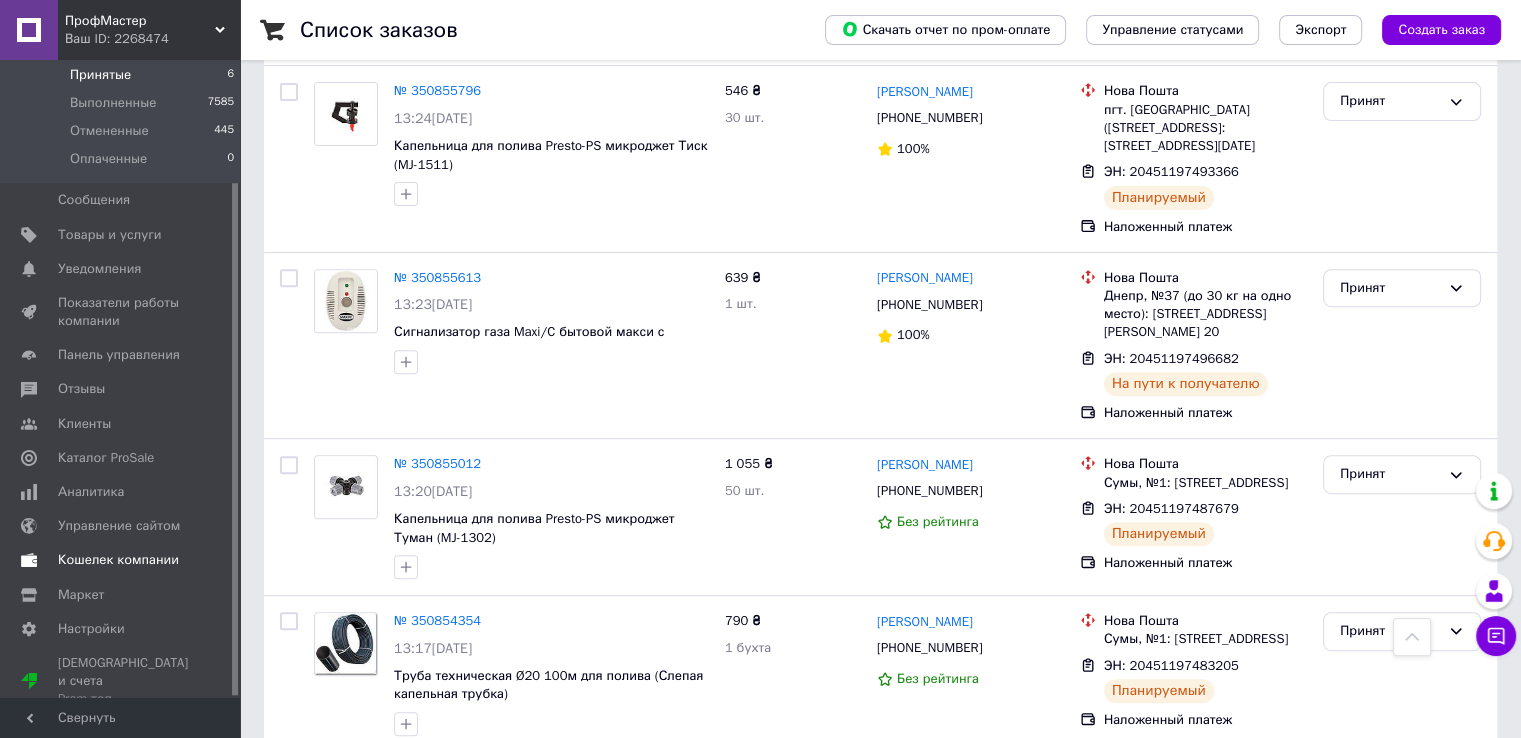 click on "Кошелек компании" at bounding box center [118, 560] 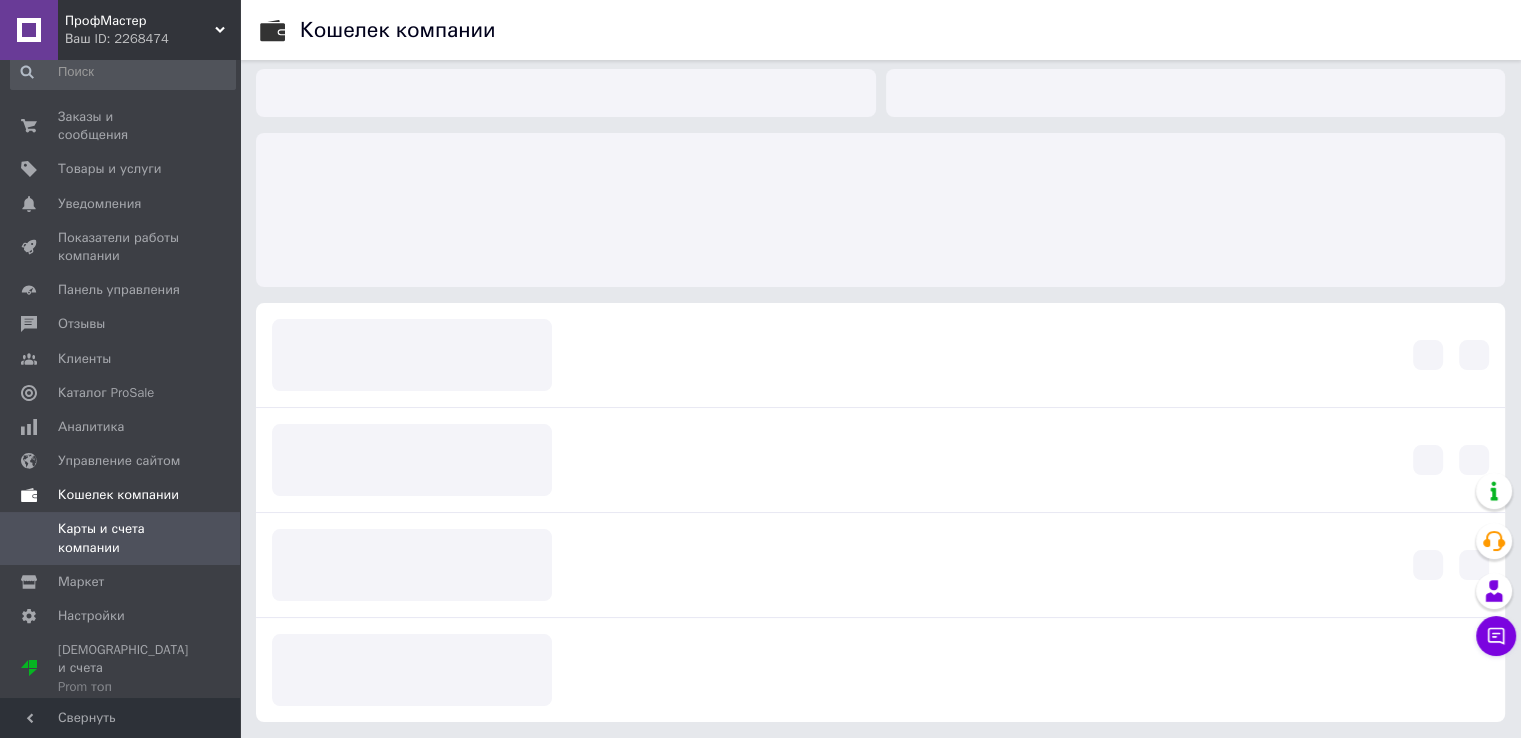 scroll, scrollTop: 7, scrollLeft: 0, axis: vertical 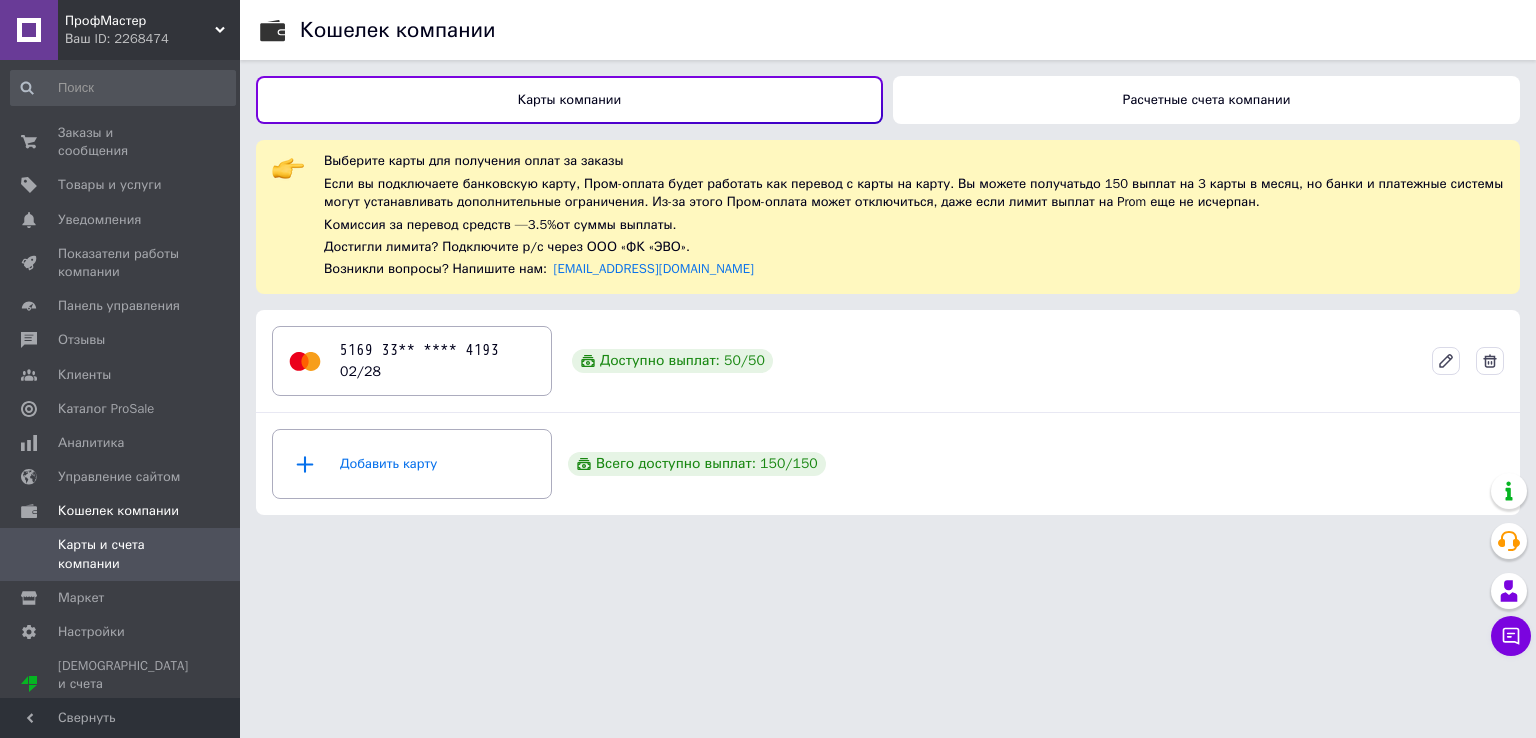 click on "Расчетные счета компании" at bounding box center (1207, 99) 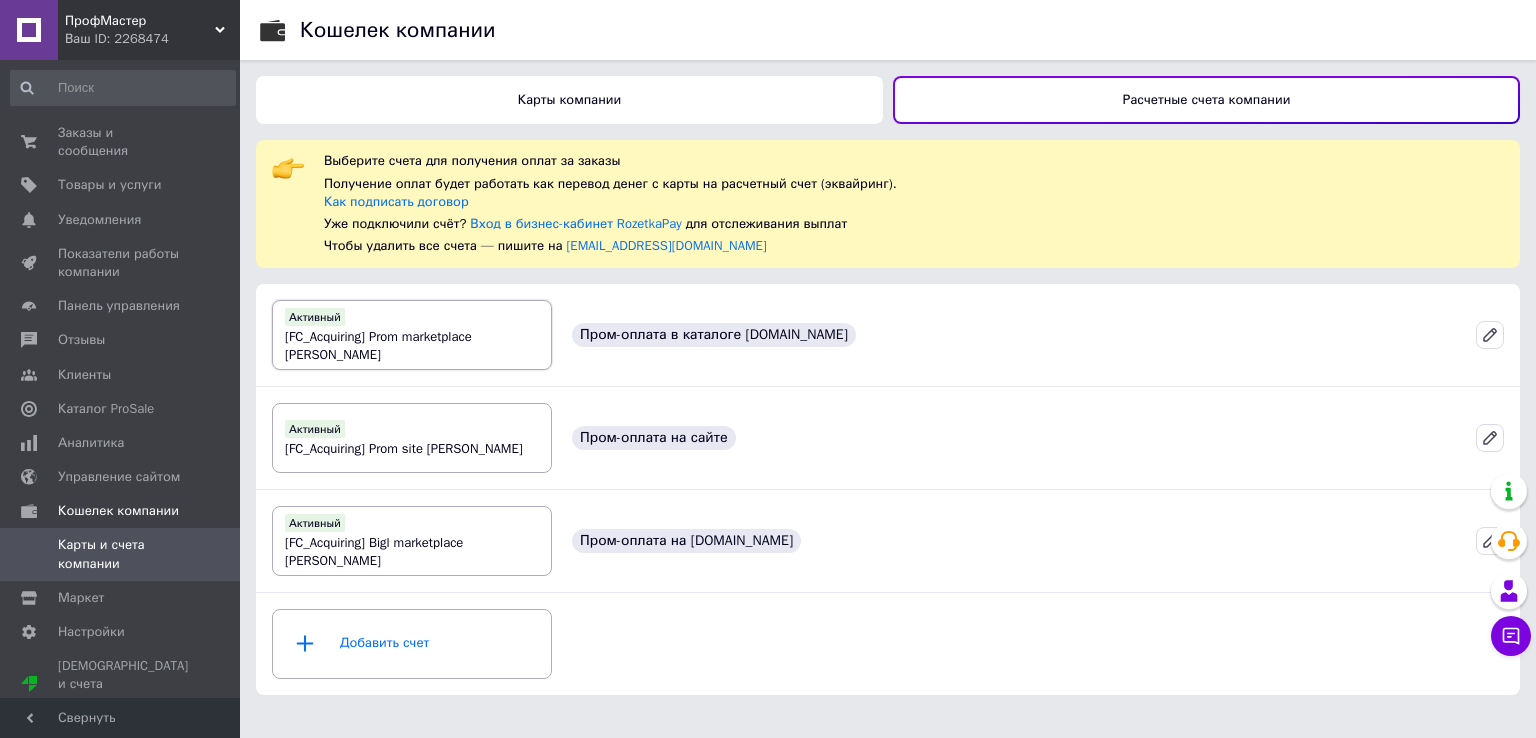 click on "[FC_Acquiring] Prom marketplace [PERSON_NAME]" at bounding box center [378, 345] 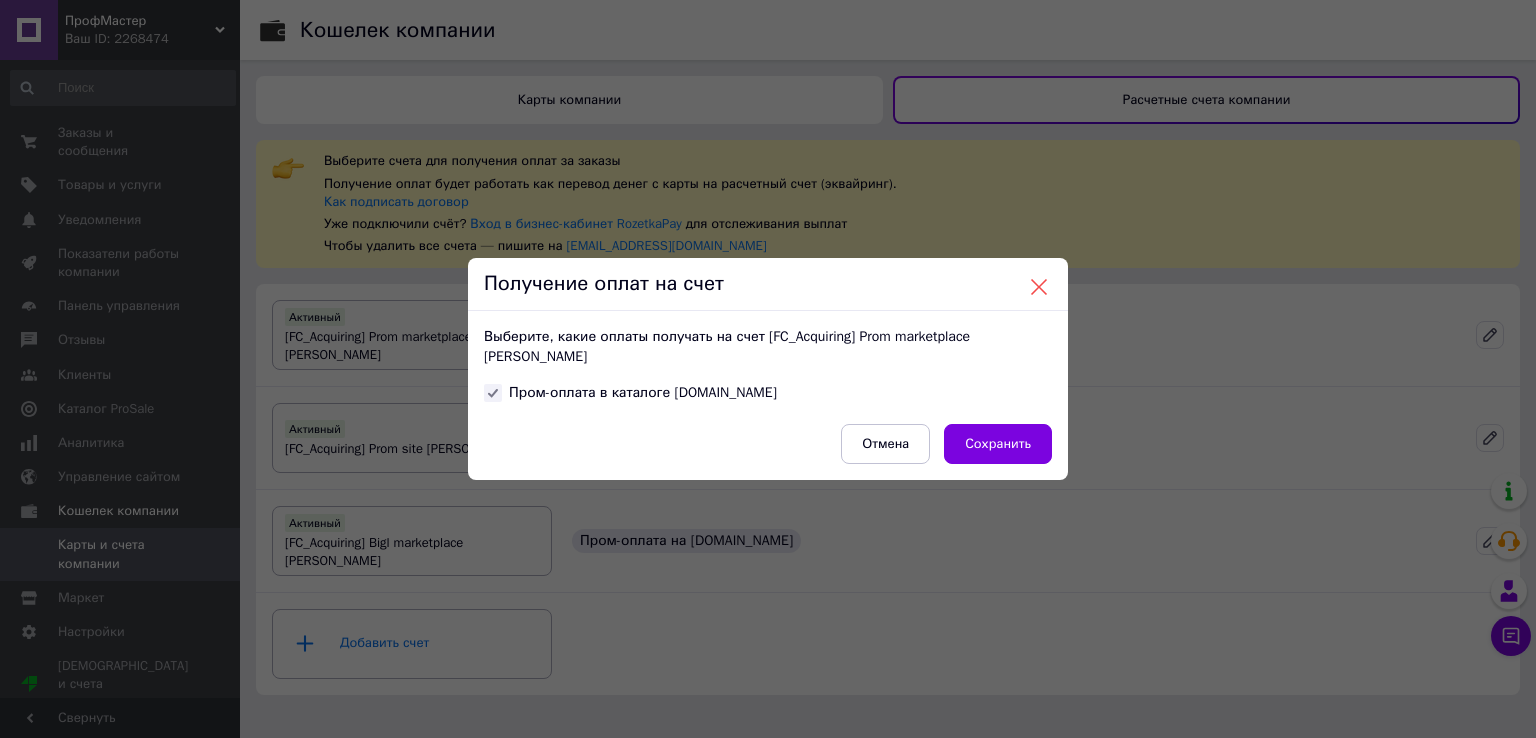 click at bounding box center [1039, 287] 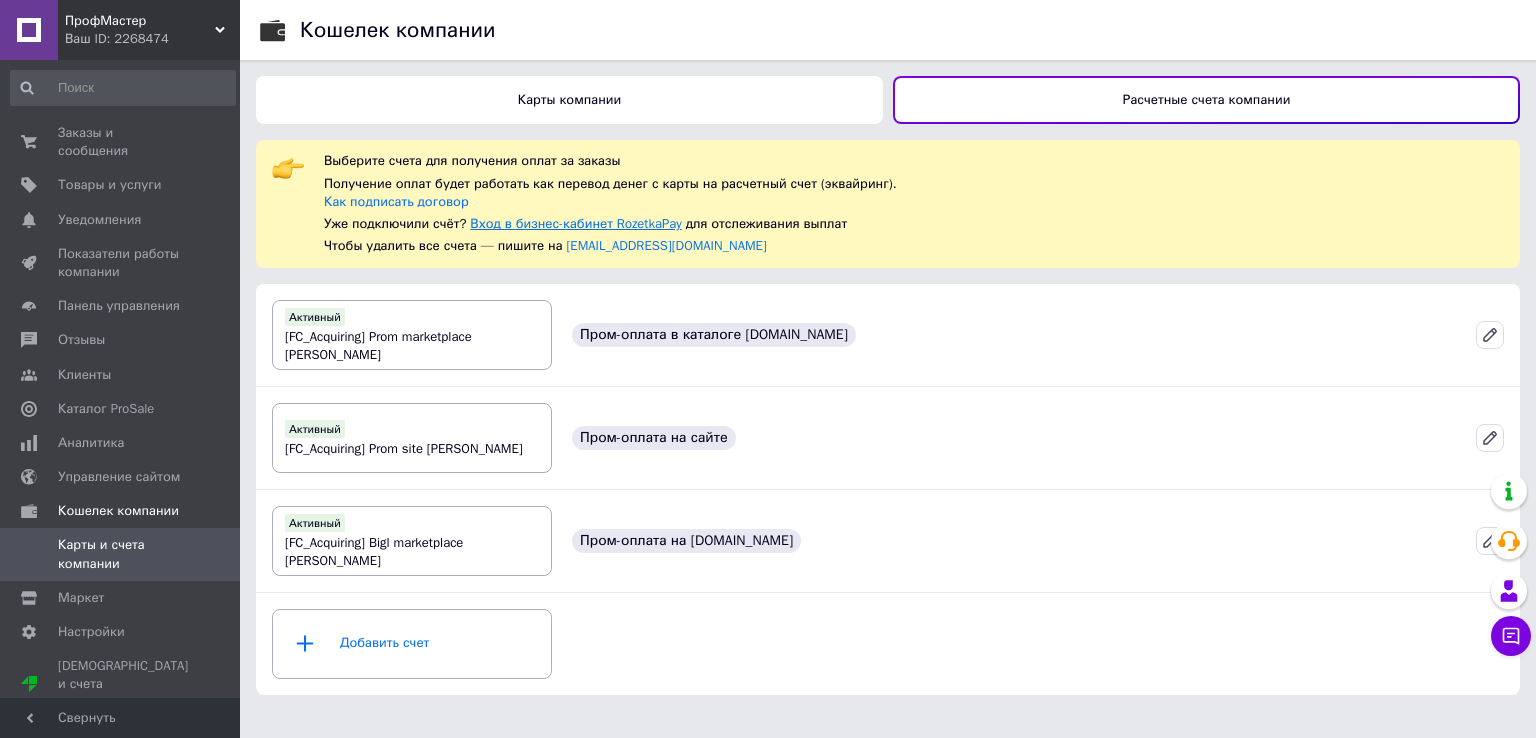 click on "Вход в бизнес-кабинет RozetkaPay" at bounding box center [575, 223] 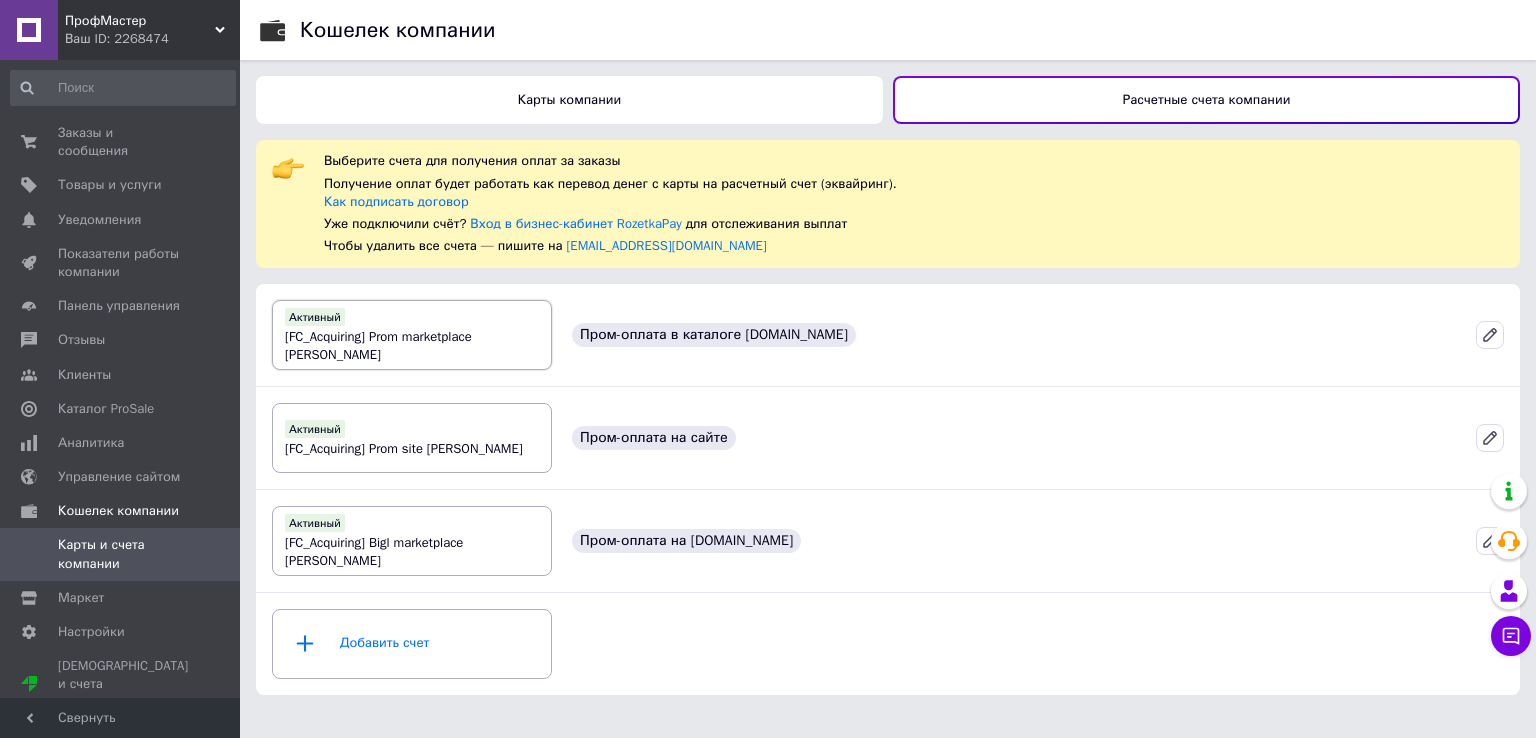 click on "[FC_Acquiring] Prom marketplace [PERSON_NAME]" at bounding box center [378, 345] 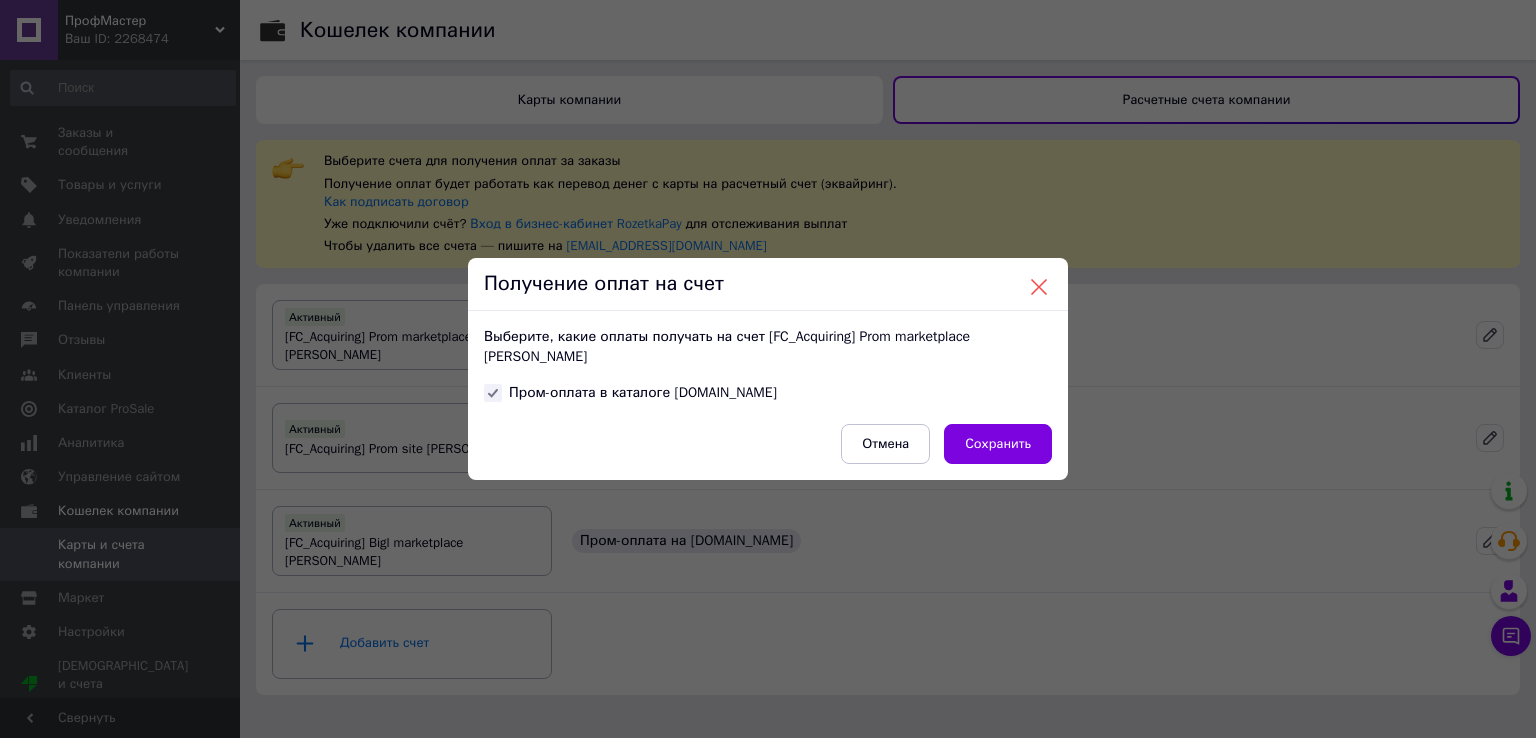 click at bounding box center [1039, 287] 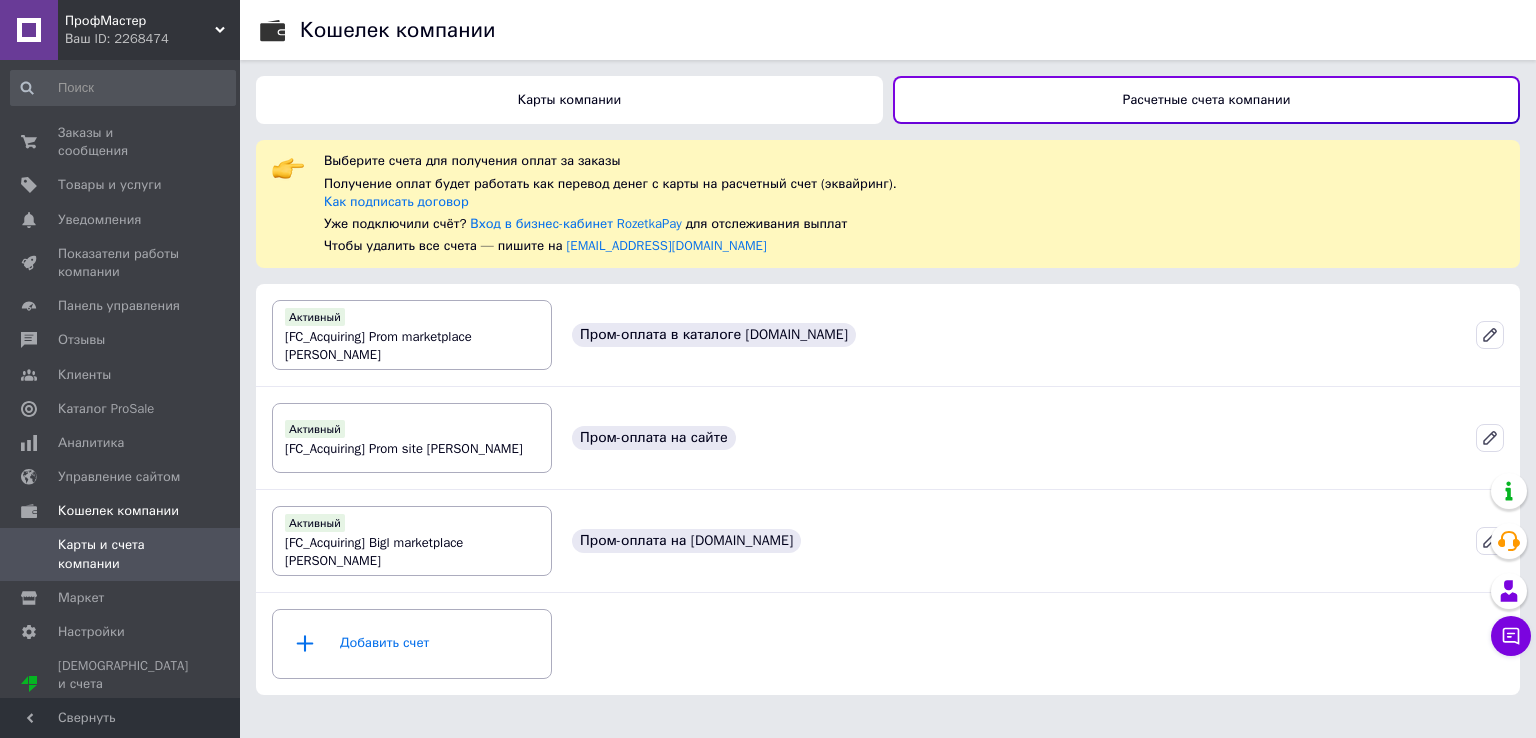 click on "Карты компании" at bounding box center [569, 100] 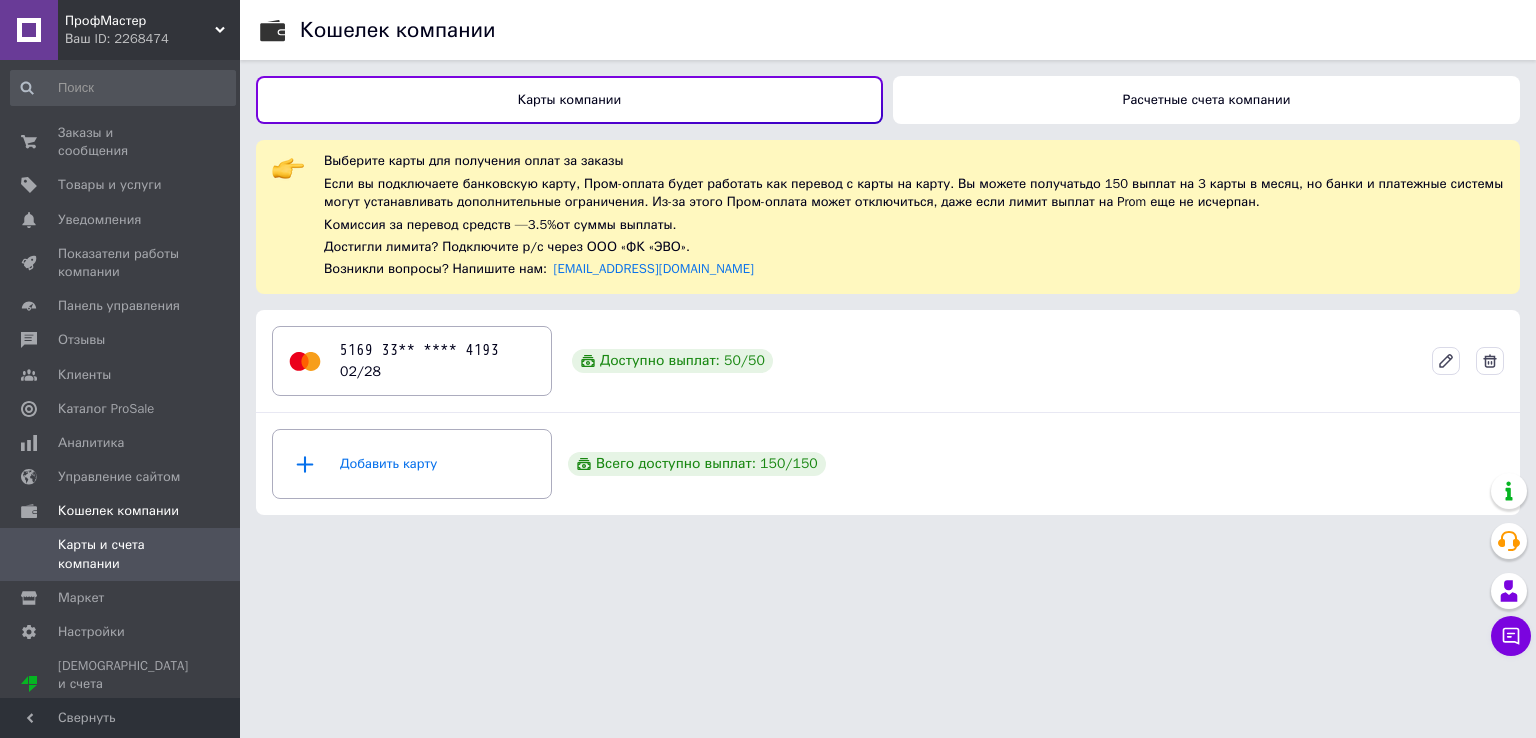 click on "Расчетные счета компании" at bounding box center (1207, 99) 